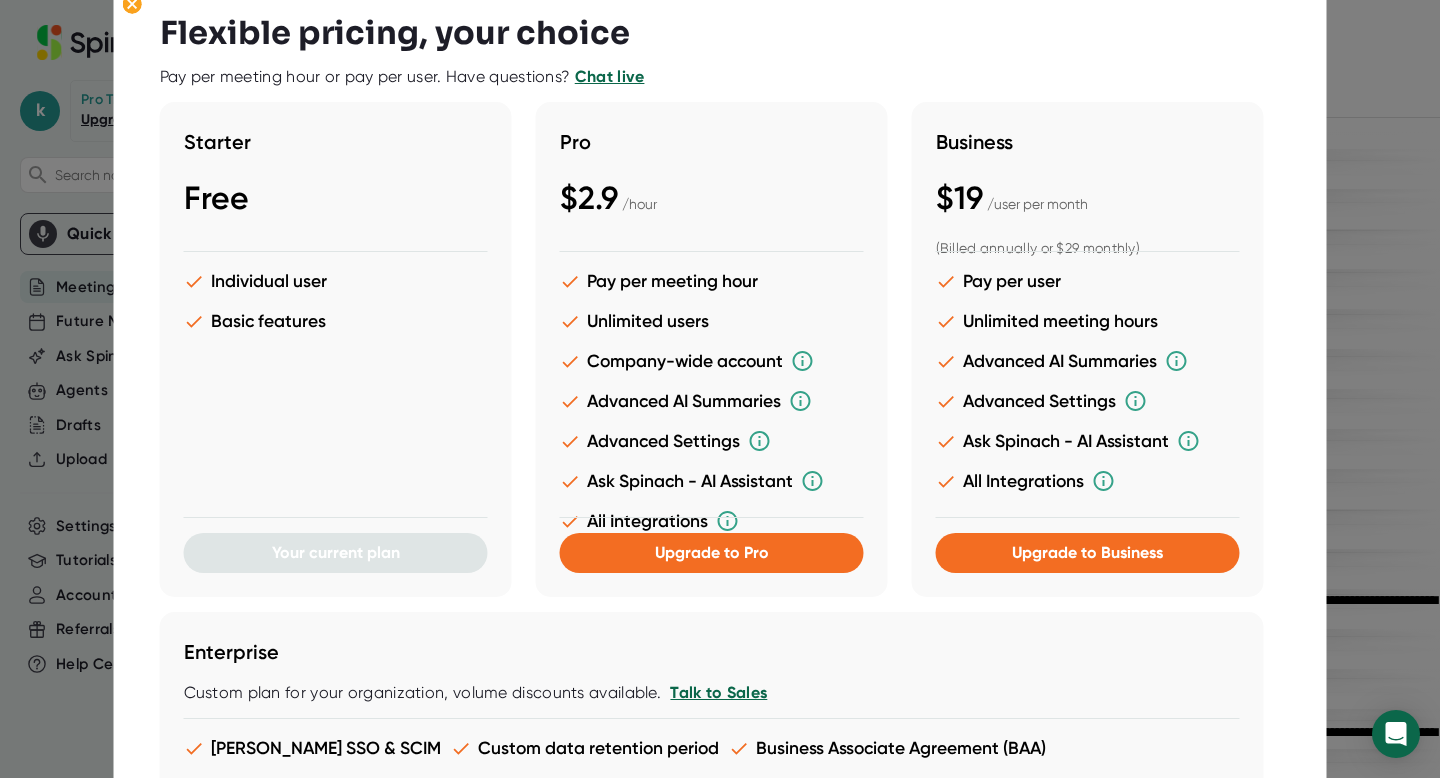 scroll, scrollTop: 0, scrollLeft: 0, axis: both 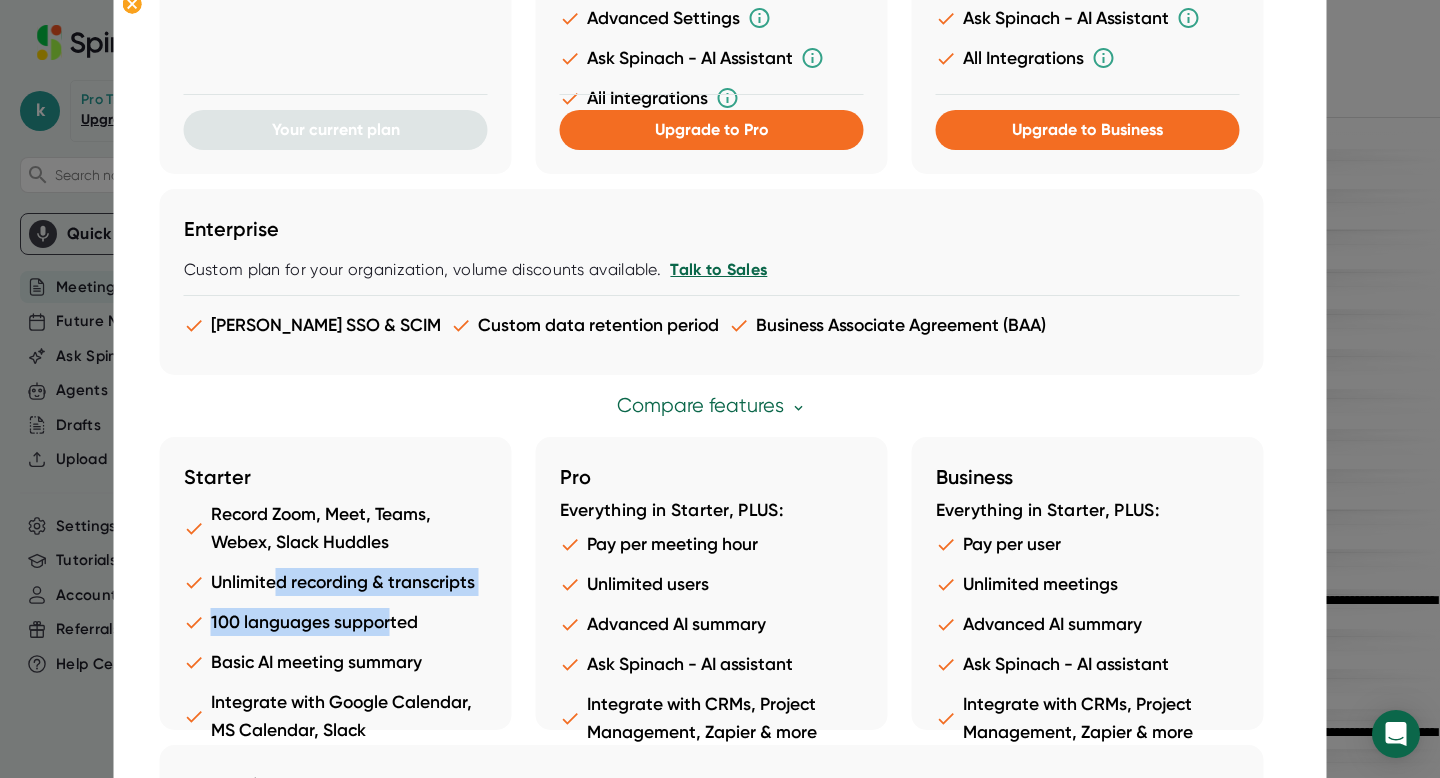 drag, startPoint x: 271, startPoint y: 585, endPoint x: 392, endPoint y: 636, distance: 131.30879 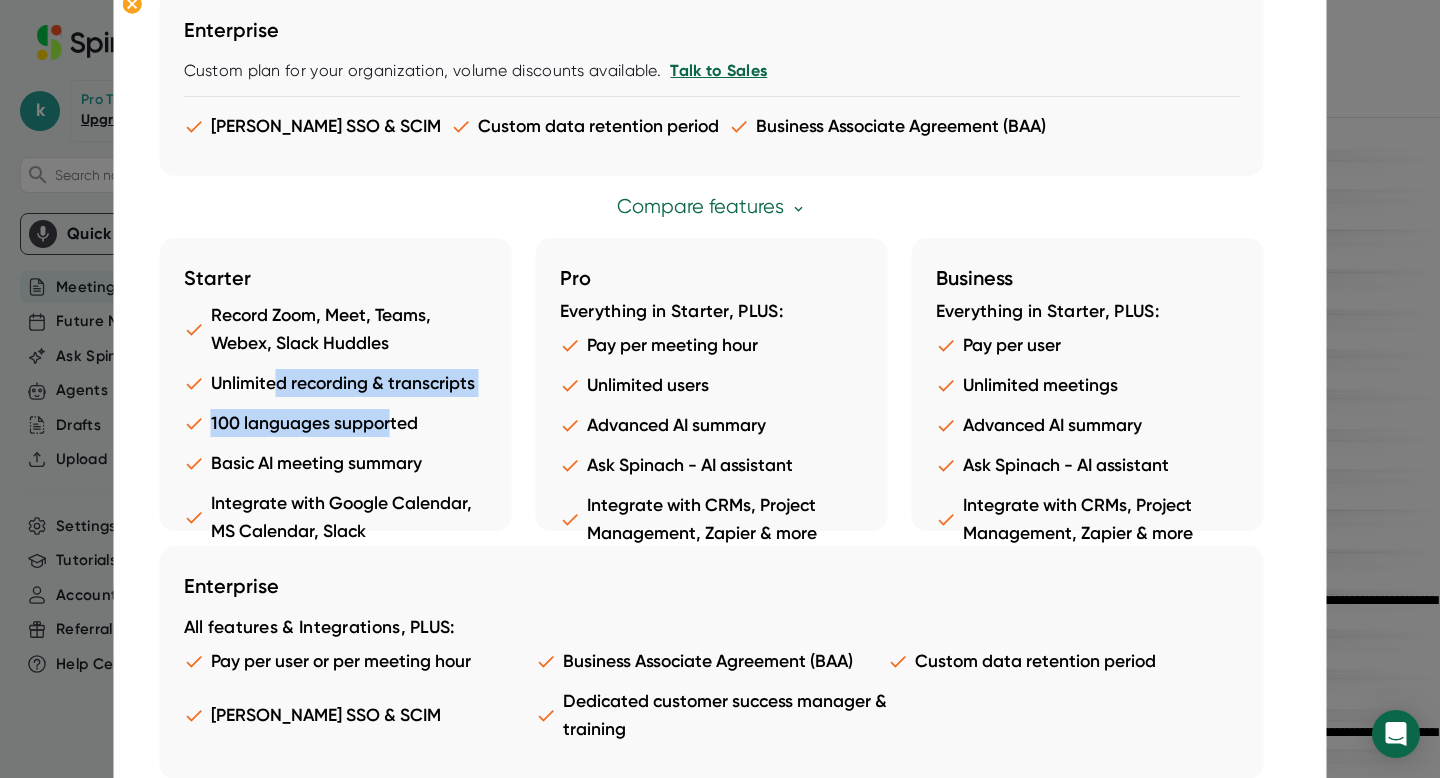 scroll, scrollTop: 0, scrollLeft: 0, axis: both 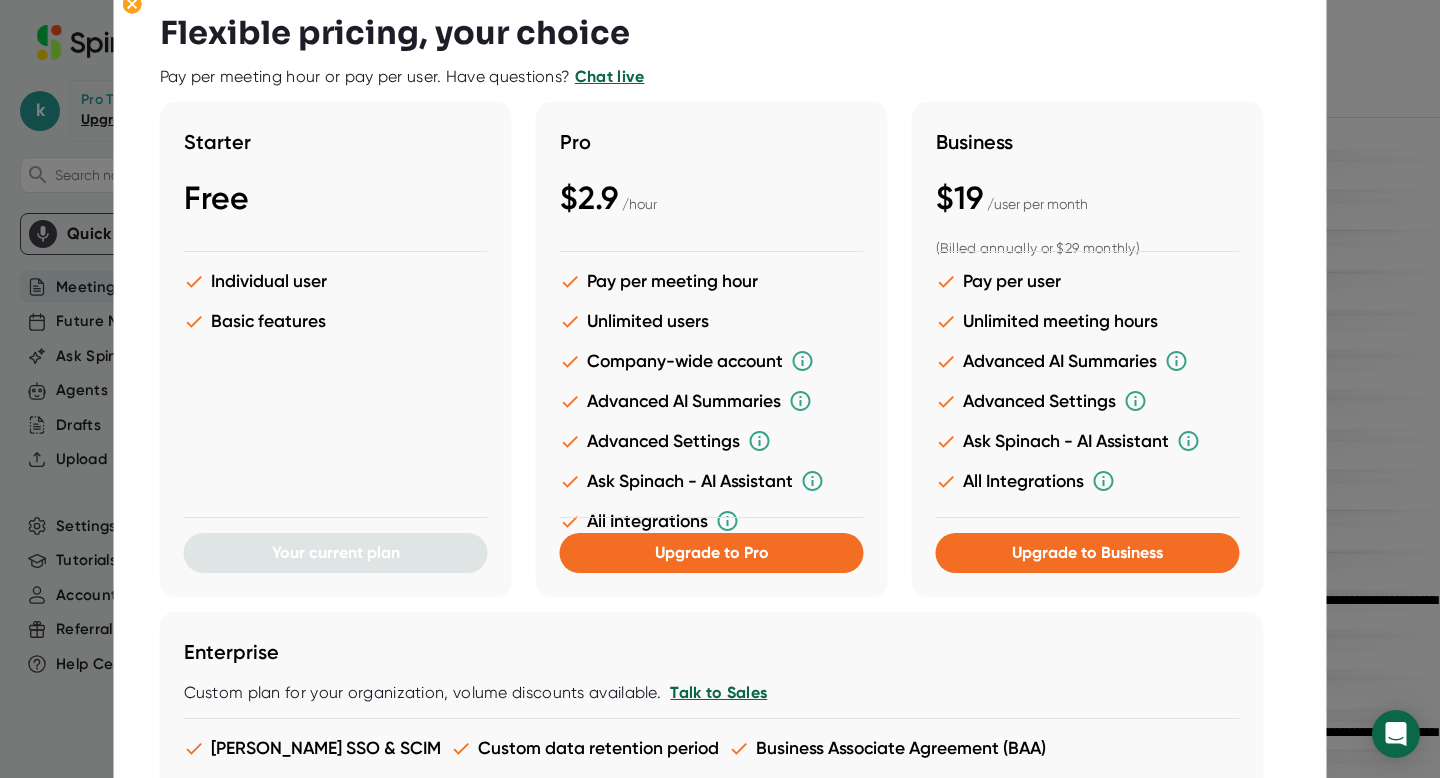 click at bounding box center [720, 389] 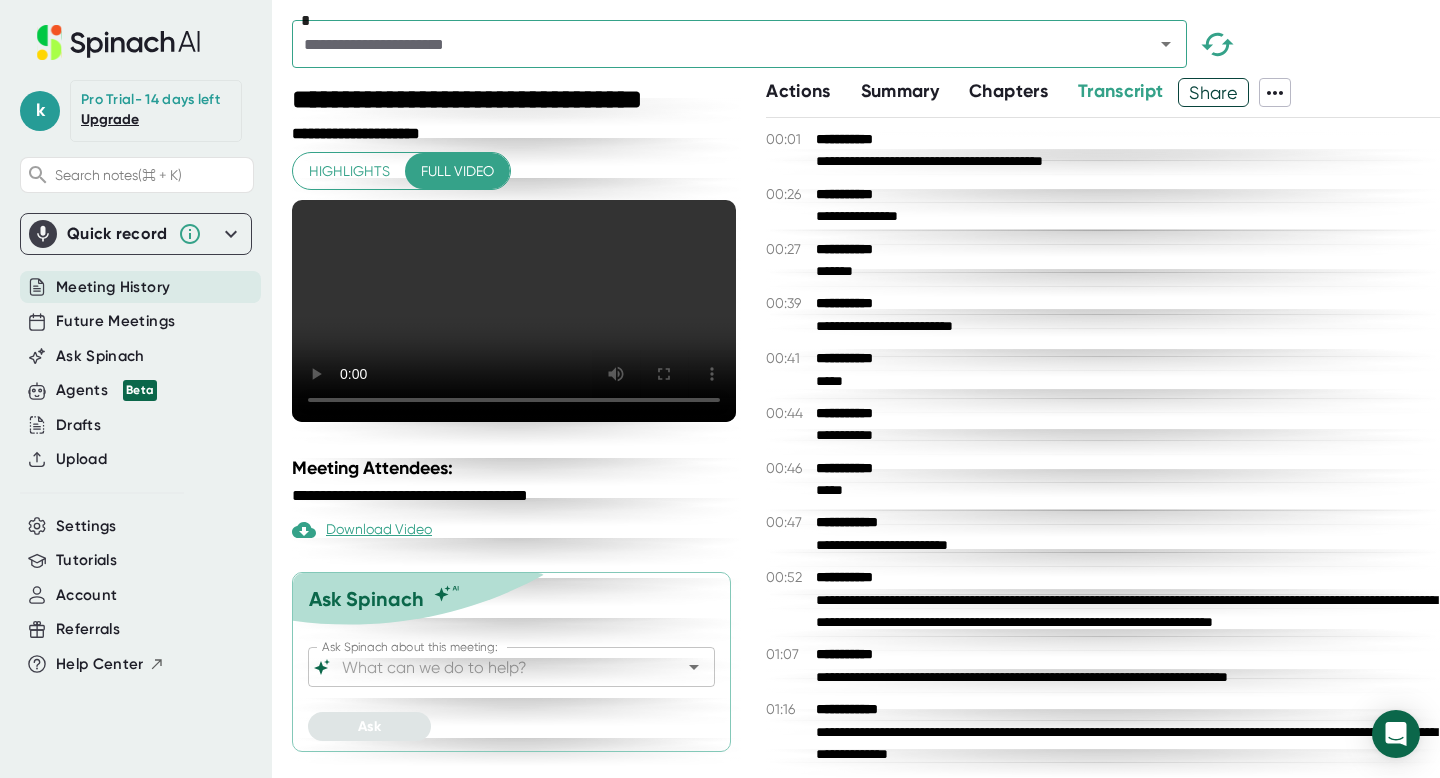 click on "Pro Trial  - 14 days left" at bounding box center [150, 100] 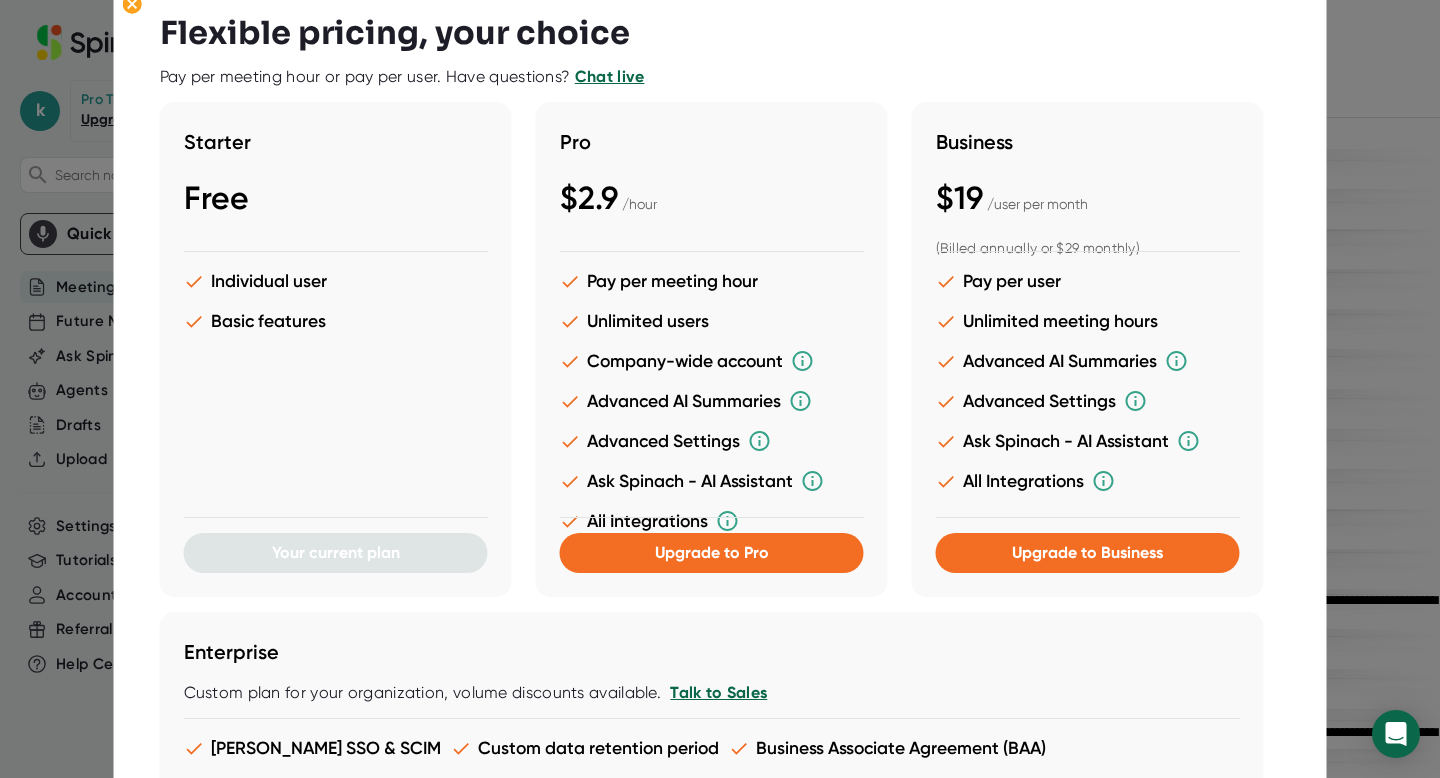 click at bounding box center (720, 389) 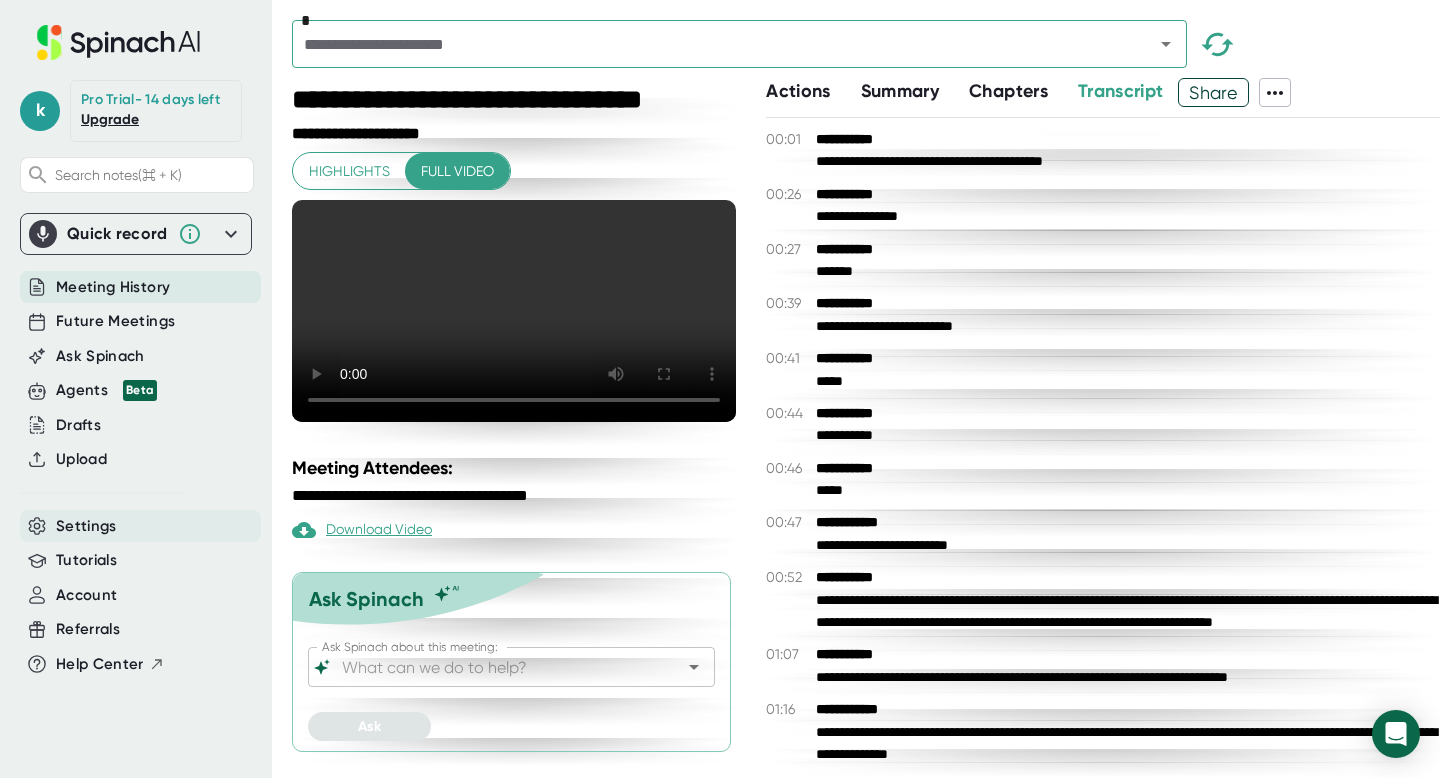 click on "Settings" at bounding box center [140, 526] 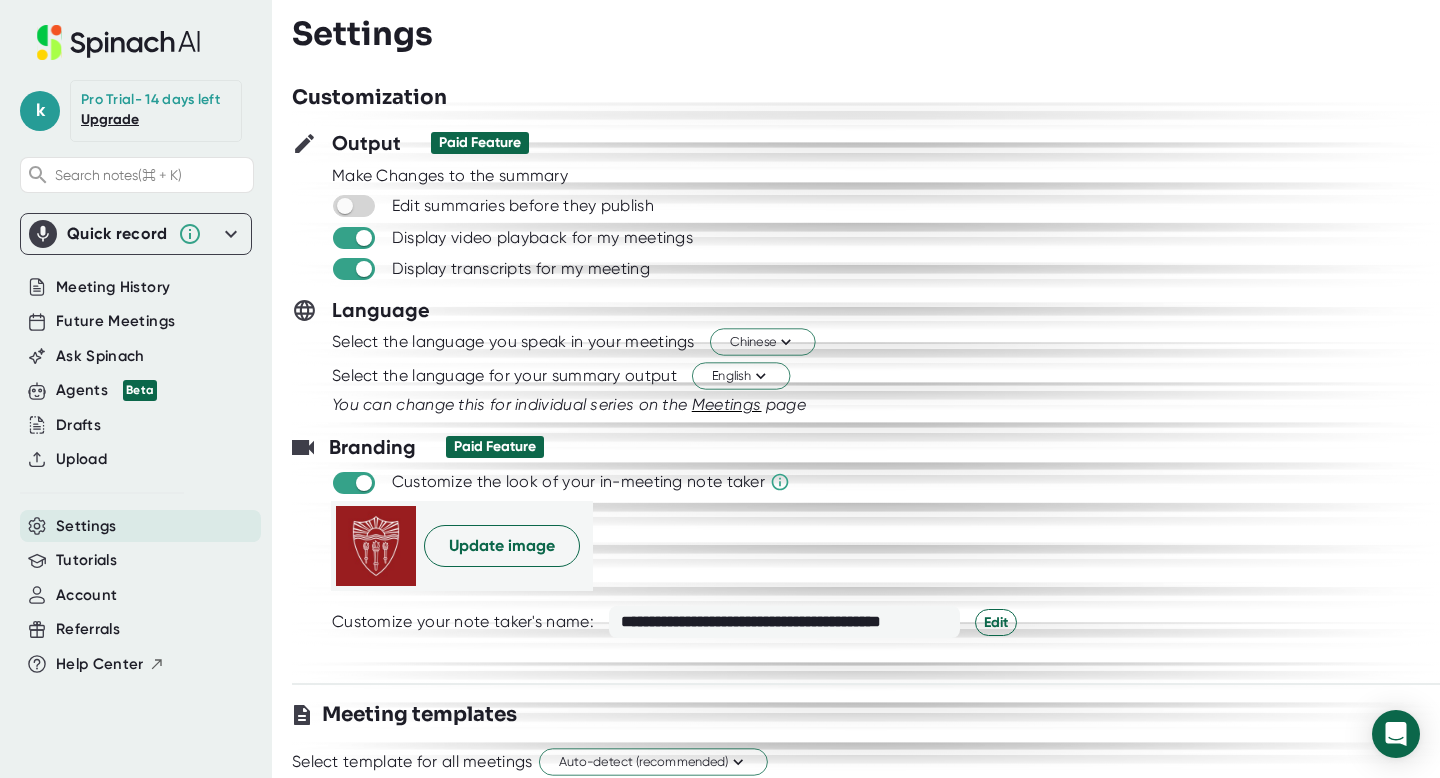 scroll, scrollTop: 0, scrollLeft: 0, axis: both 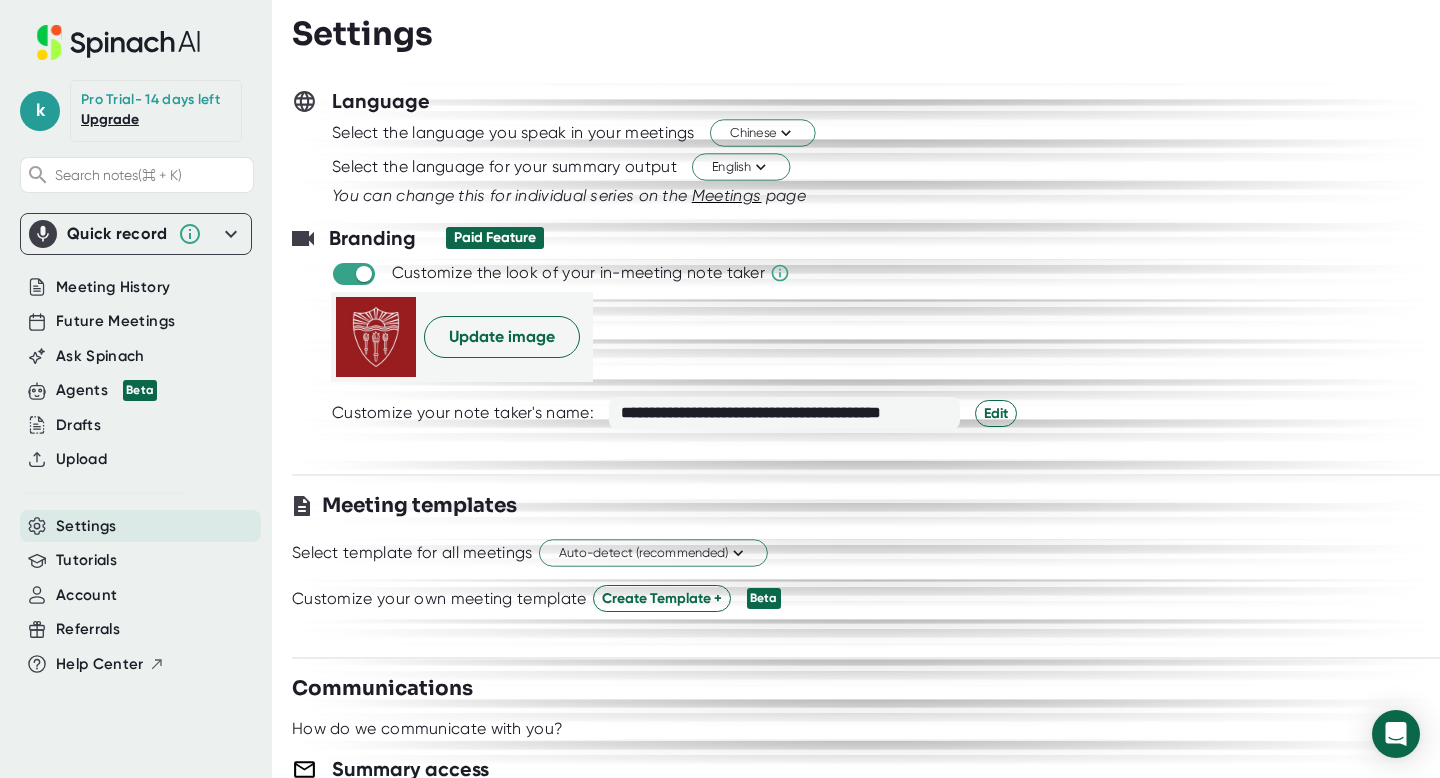 click on "**********" at bounding box center [784, 413] 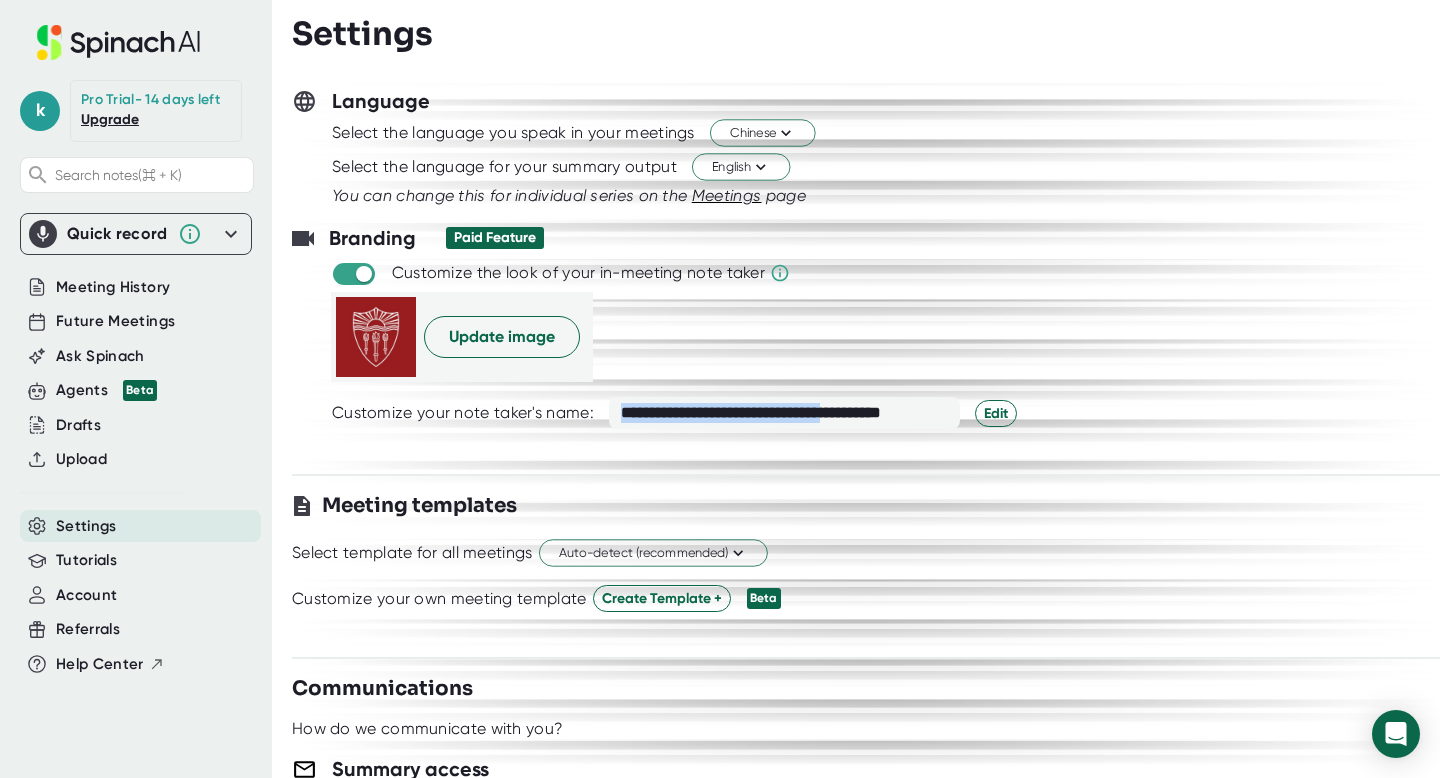 drag, startPoint x: 863, startPoint y: 416, endPoint x: 602, endPoint y: 403, distance: 261.32355 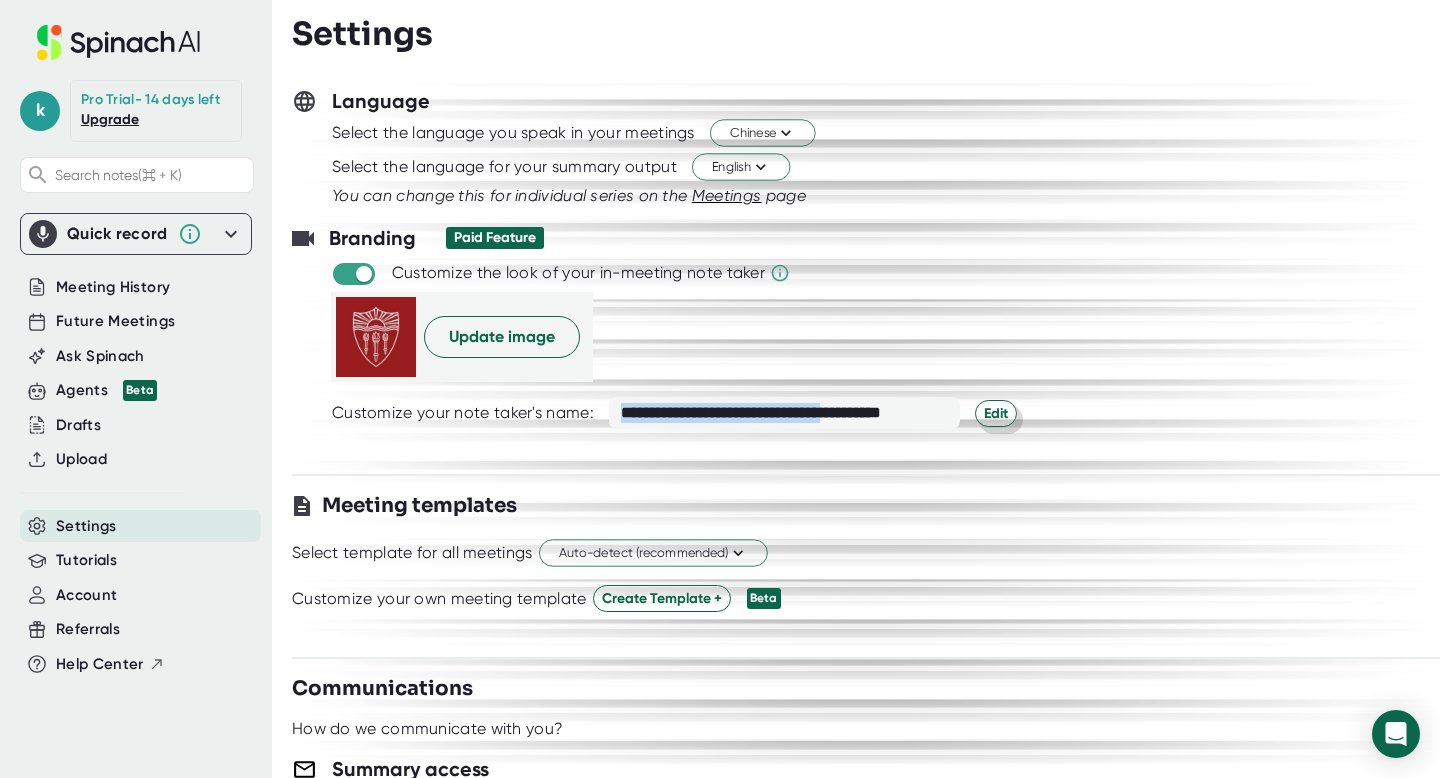 click on "Edit" at bounding box center [996, 413] 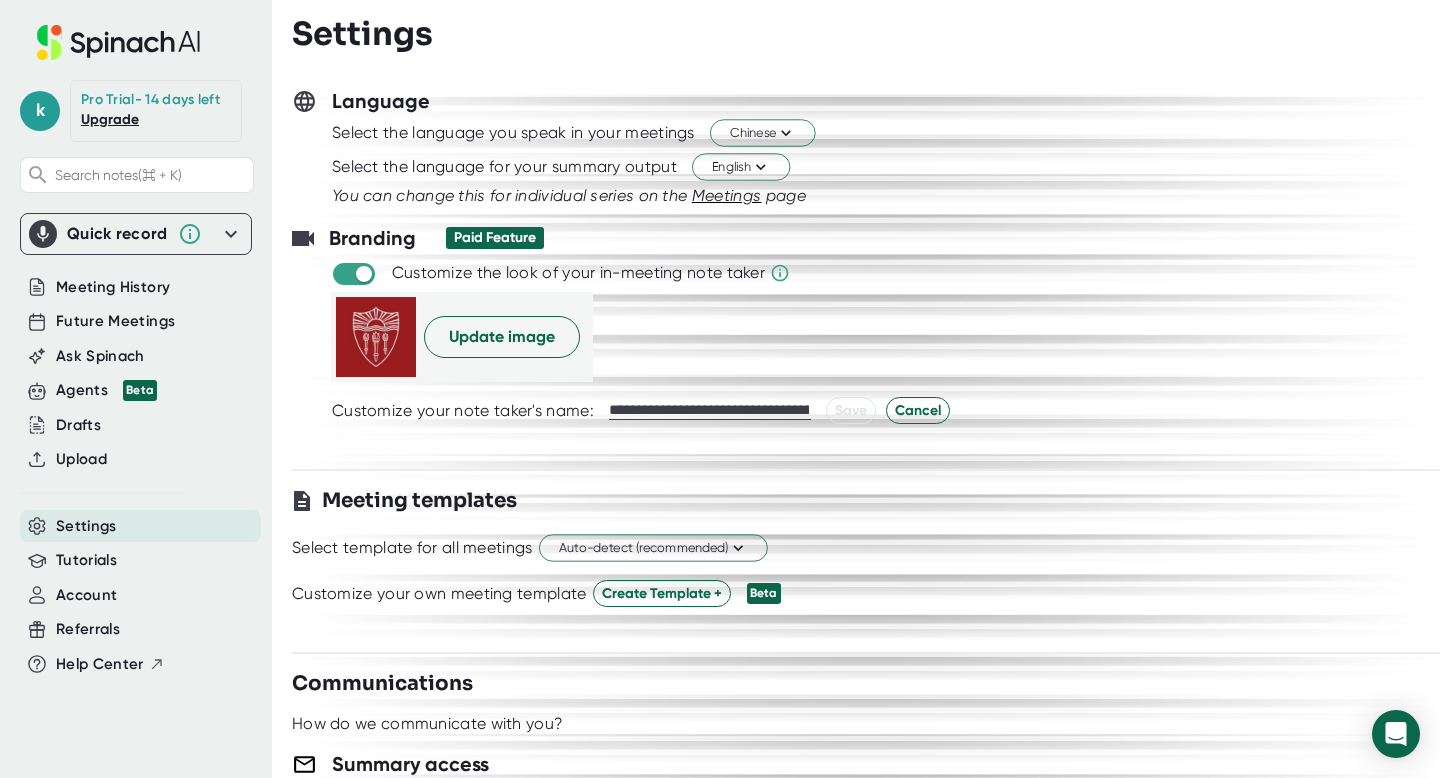 scroll, scrollTop: 0, scrollLeft: 89, axis: horizontal 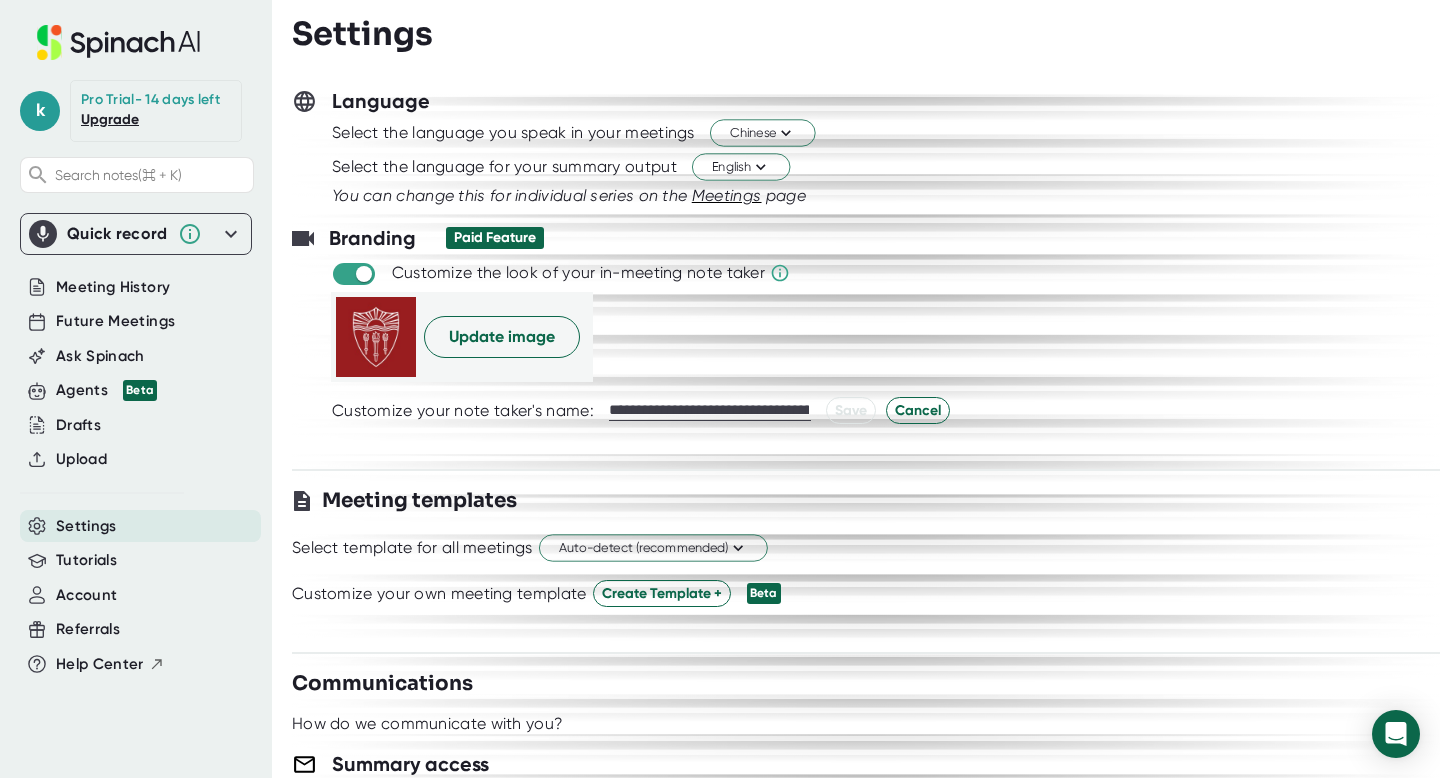 drag, startPoint x: 740, startPoint y: 414, endPoint x: 455, endPoint y: 407, distance: 285.08594 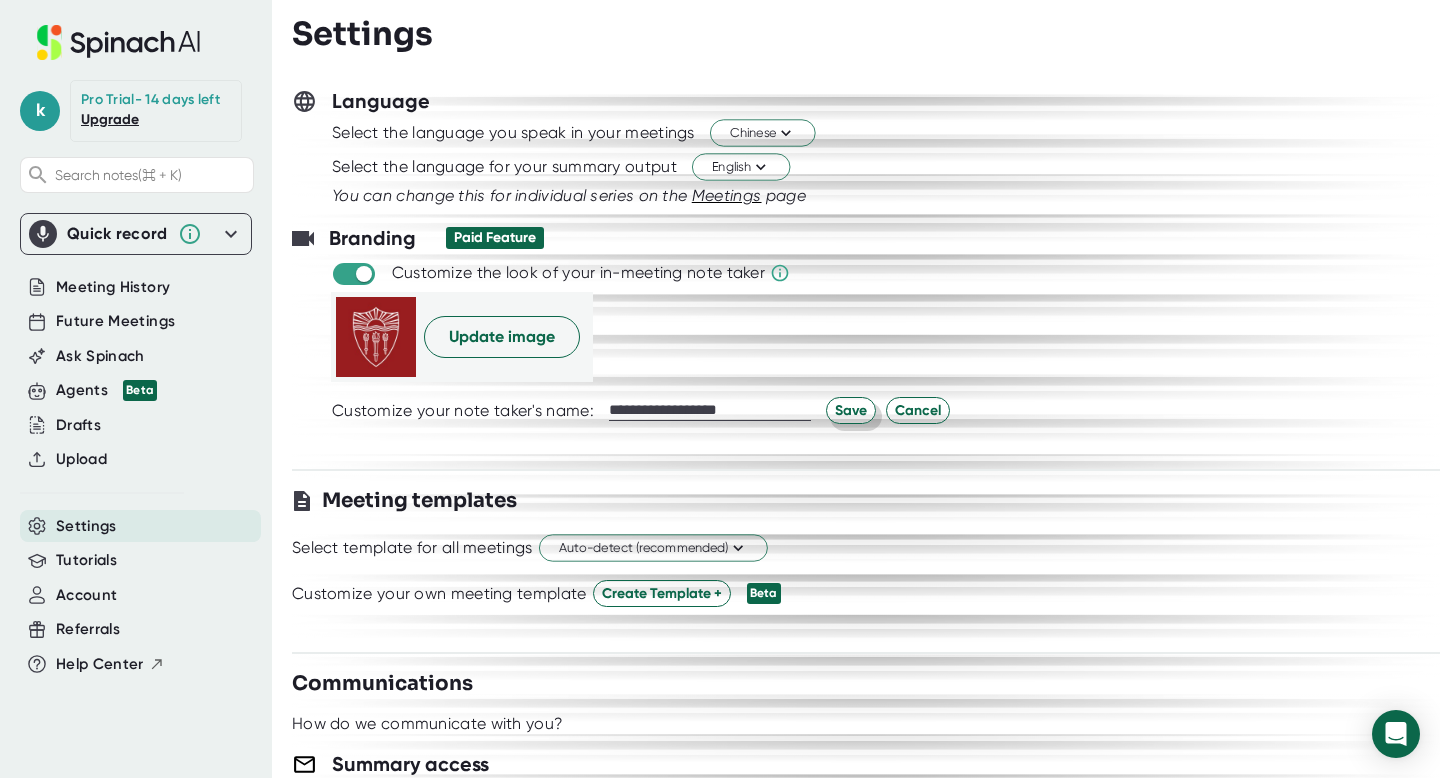 type on "**********" 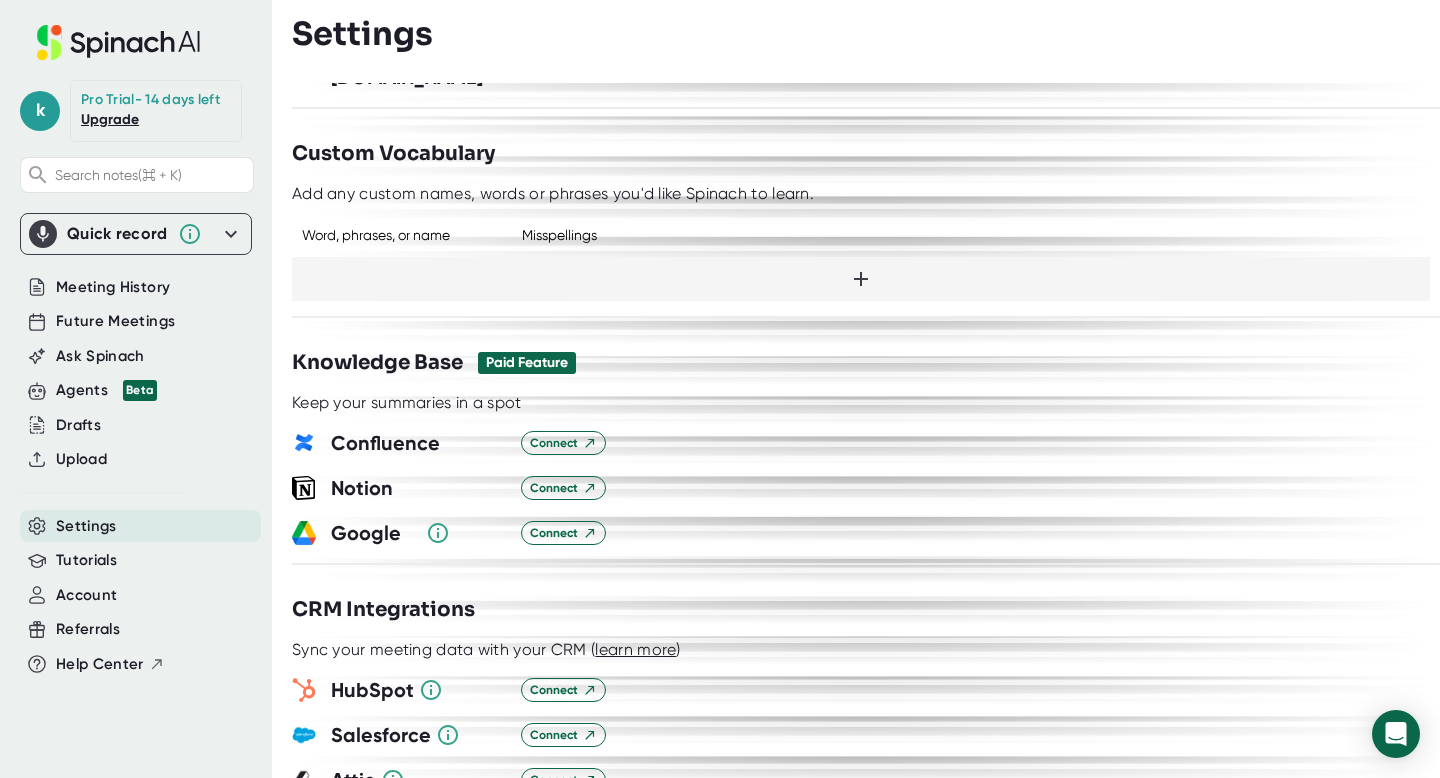 scroll, scrollTop: 1702, scrollLeft: 0, axis: vertical 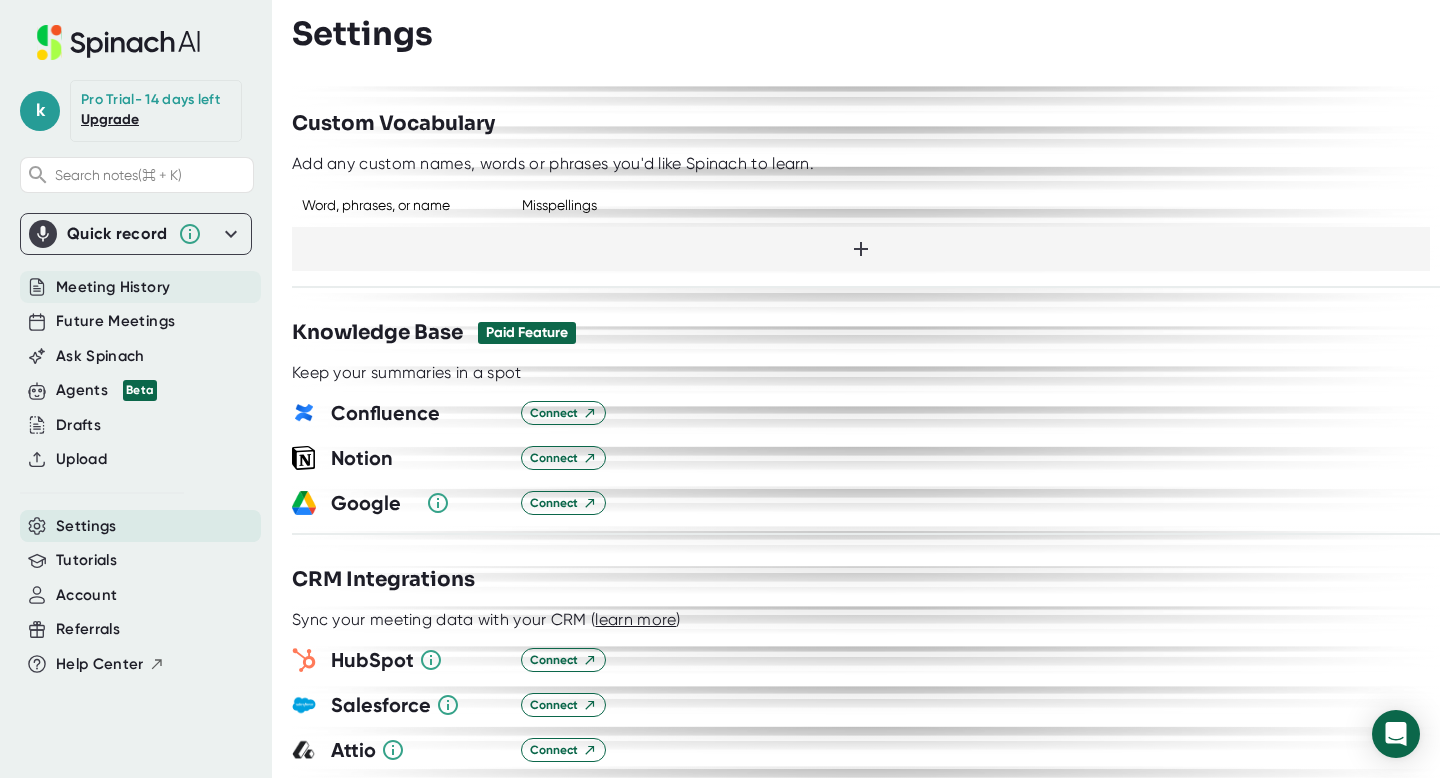 click on "Meeting History" at bounding box center (113, 287) 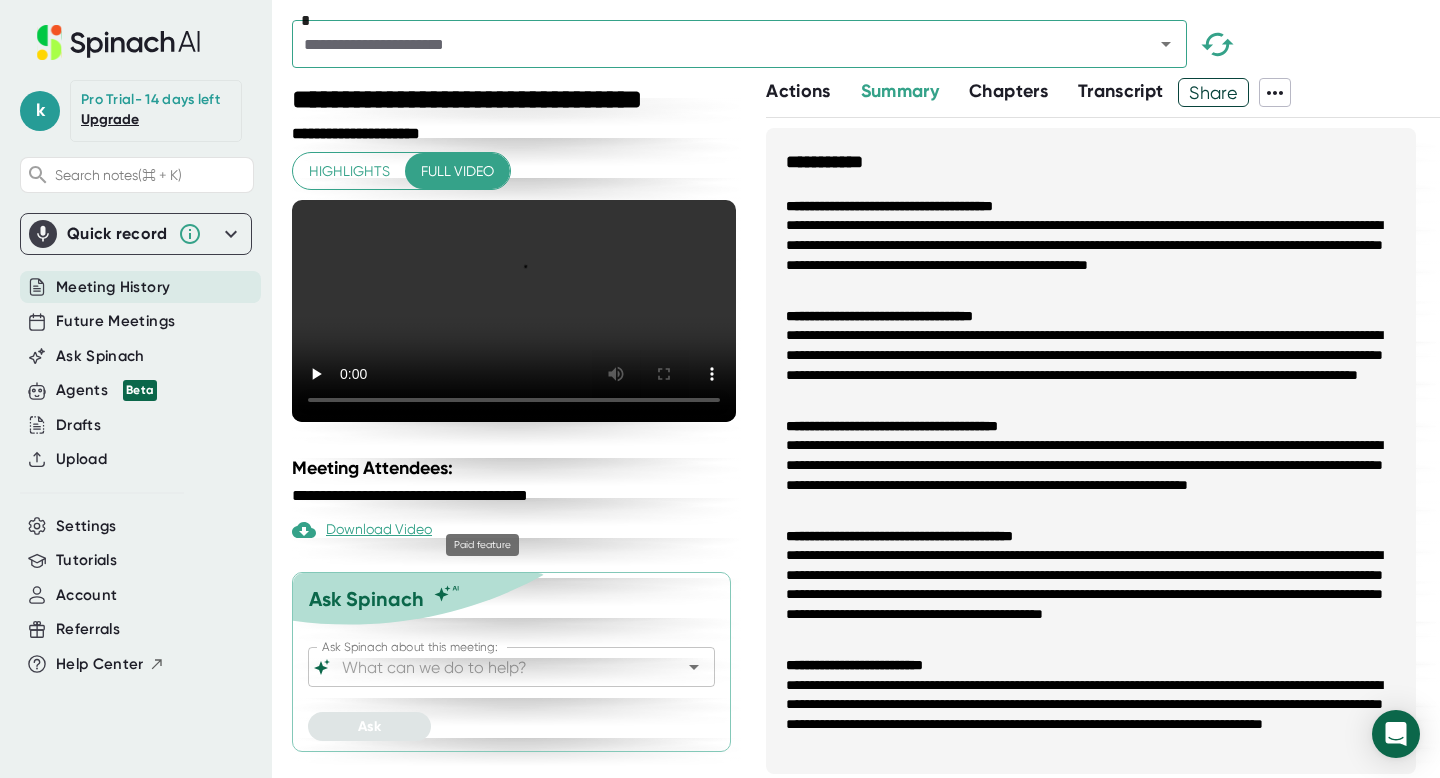 scroll, scrollTop: 12, scrollLeft: 0, axis: vertical 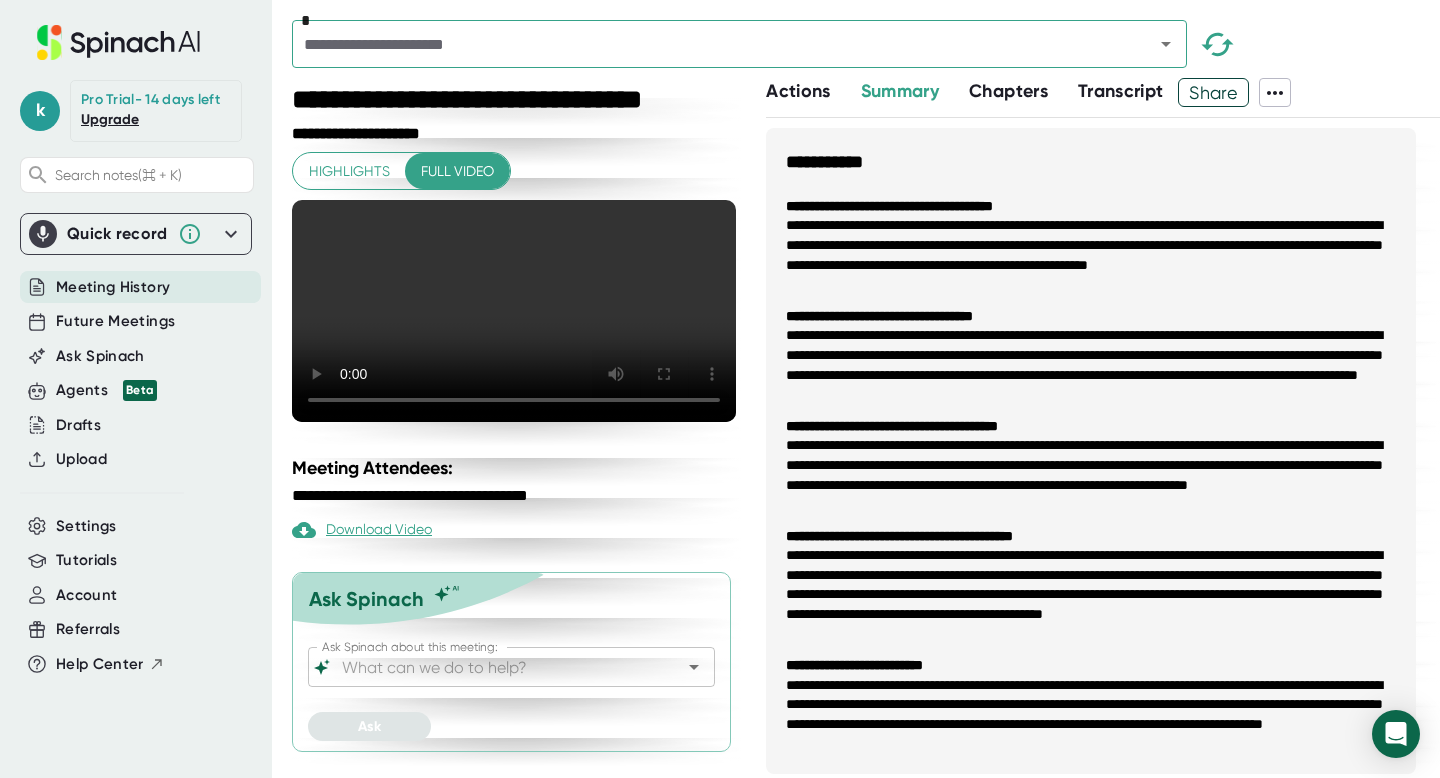 click on "Transcript" at bounding box center [1121, 91] 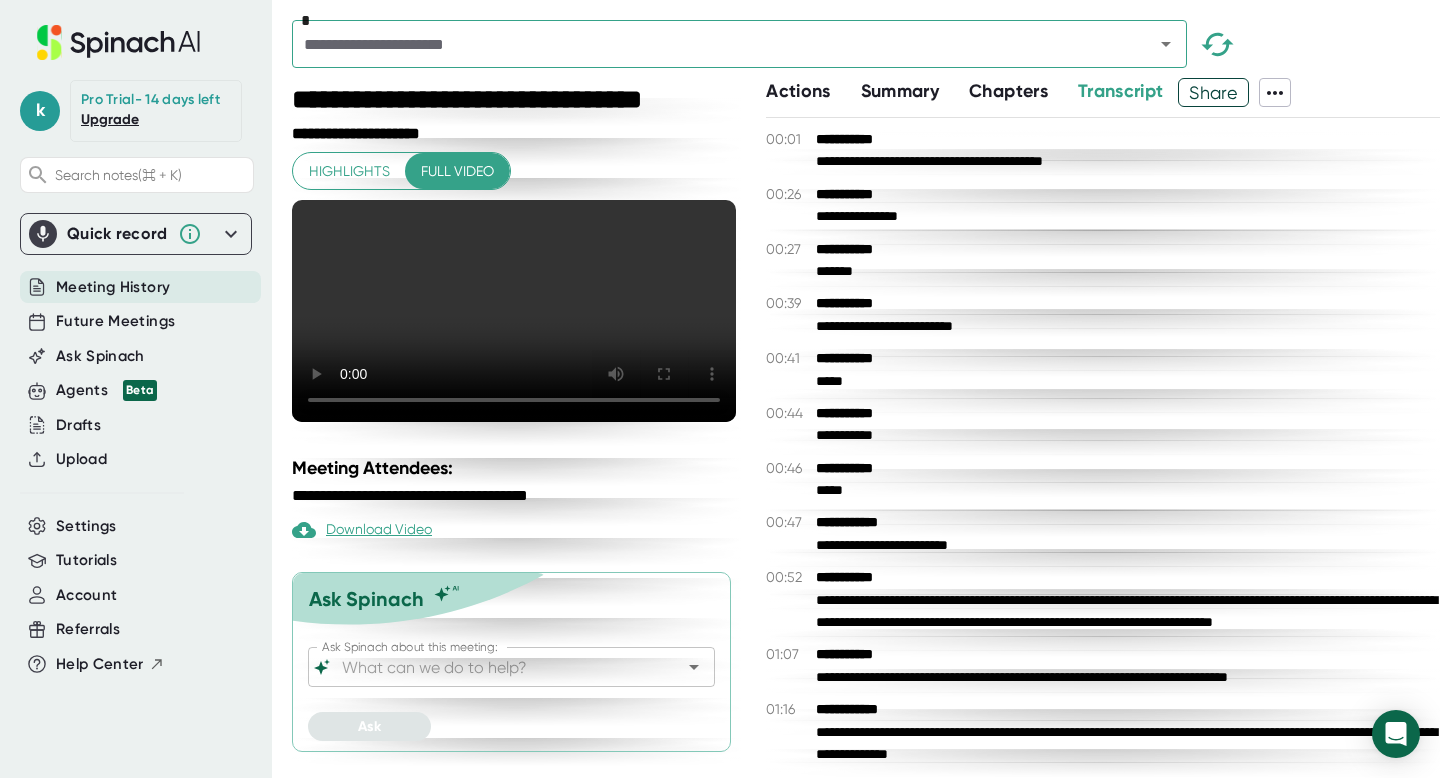 click on "Summary" at bounding box center (900, 91) 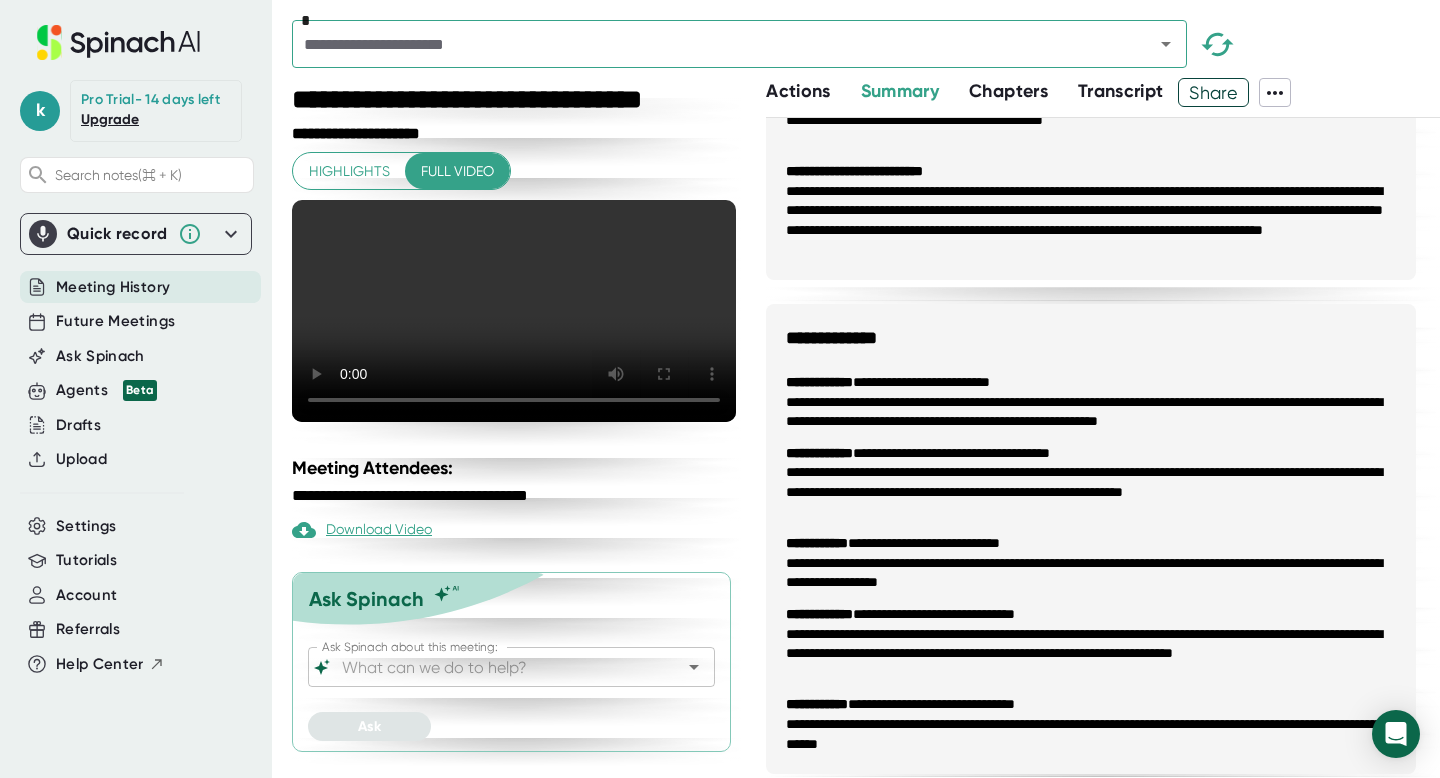 scroll, scrollTop: 588, scrollLeft: 0, axis: vertical 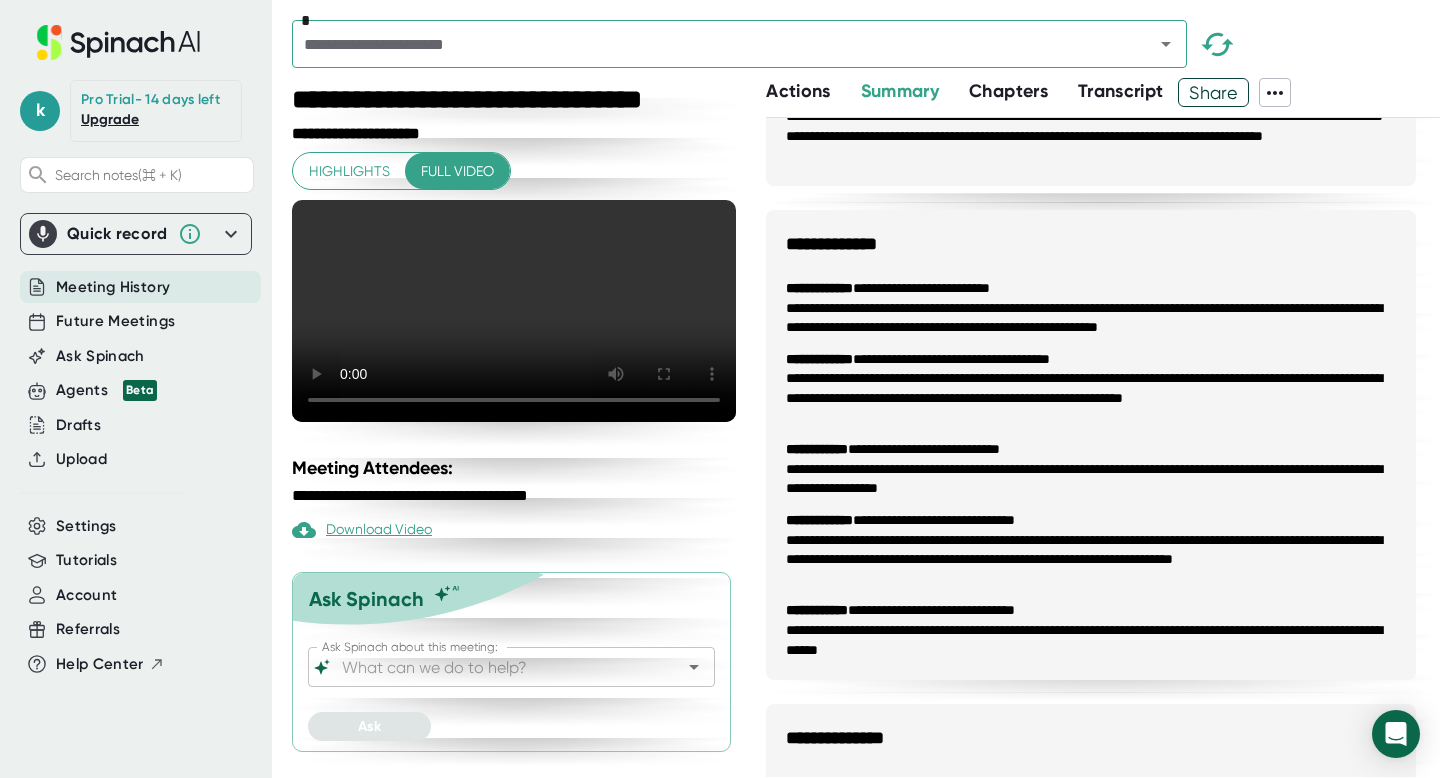 drag, startPoint x: 863, startPoint y: 449, endPoint x: 1072, endPoint y: 482, distance: 211.58922 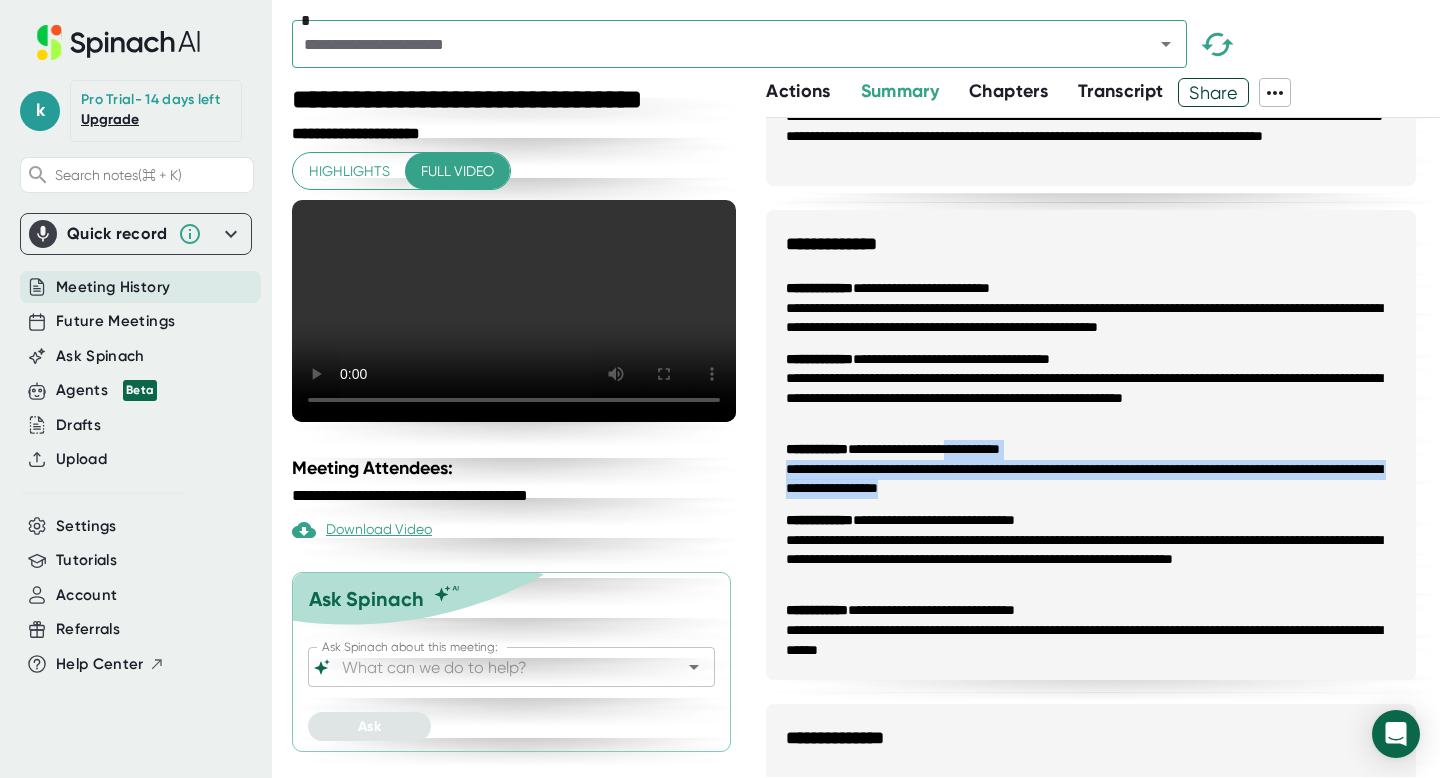 drag, startPoint x: 1072, startPoint y: 482, endPoint x: 962, endPoint y: 413, distance: 129.84991 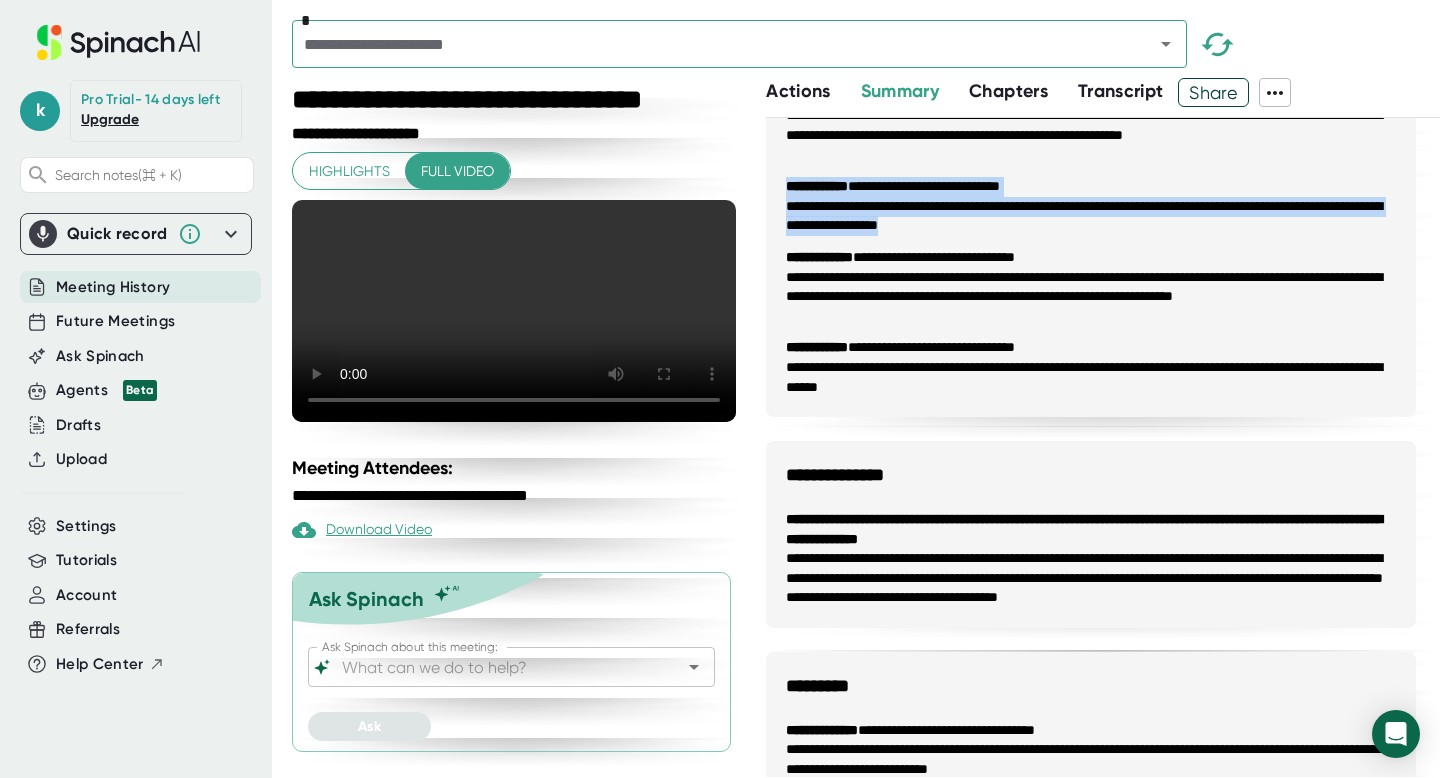 scroll, scrollTop: 964, scrollLeft: 0, axis: vertical 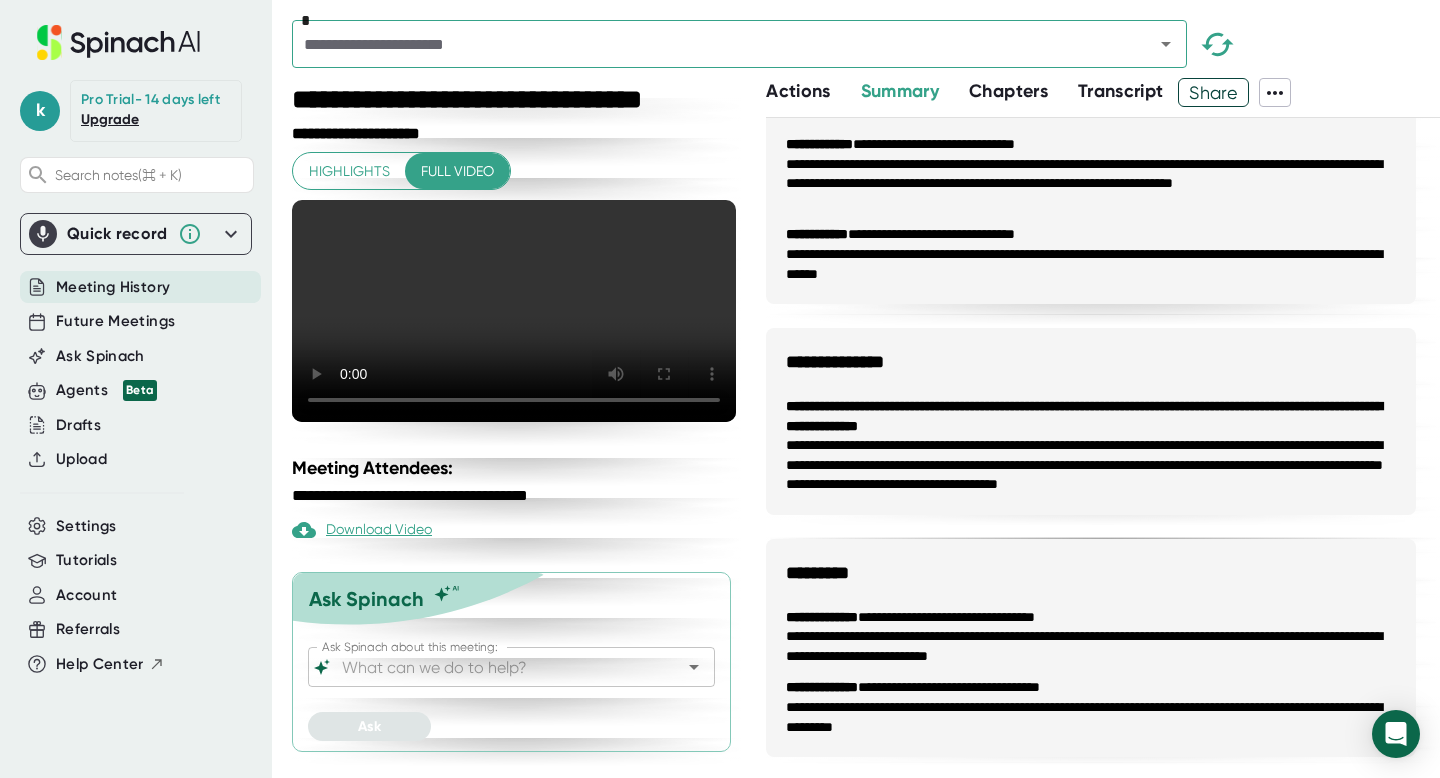 click on "Chapters" at bounding box center [1023, 92] 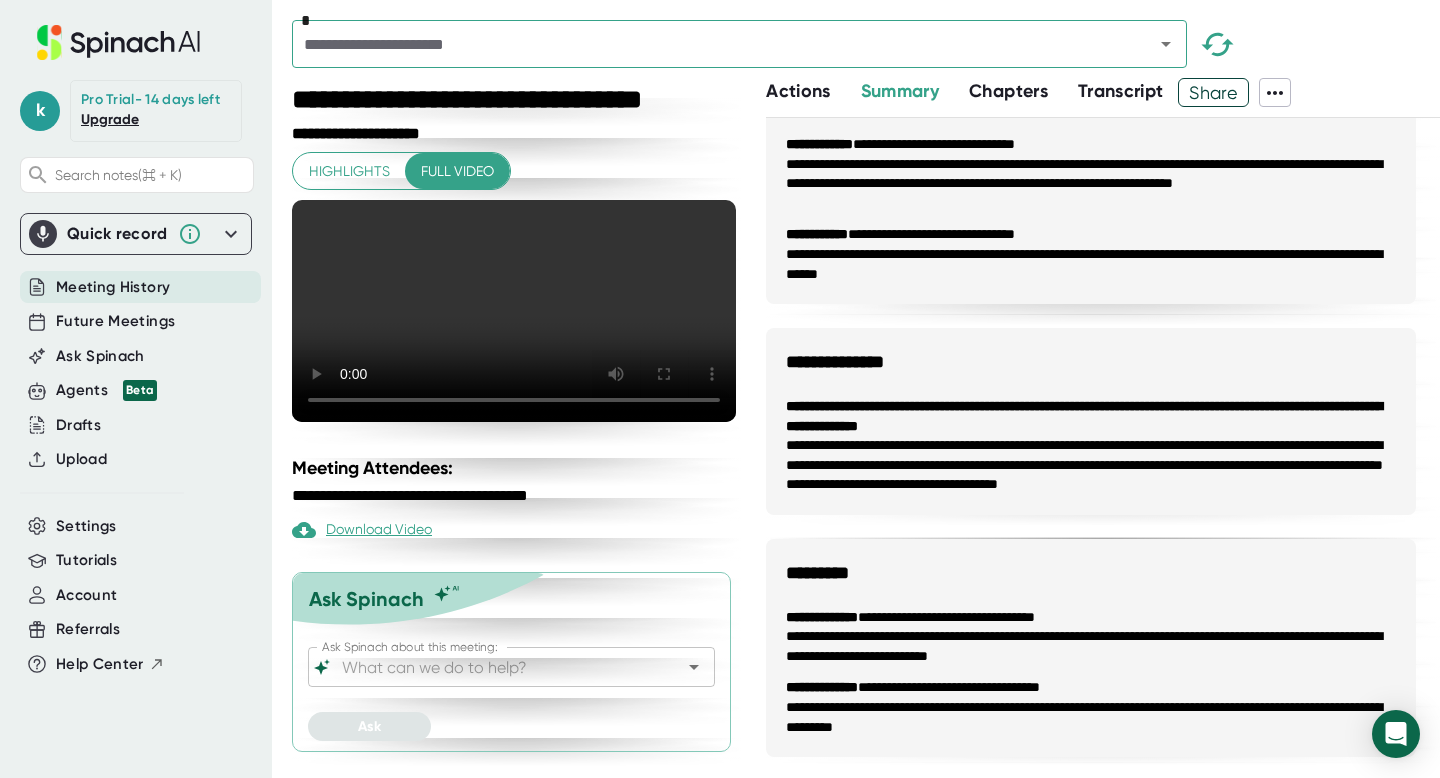 click on "Chapters" at bounding box center [1008, 91] 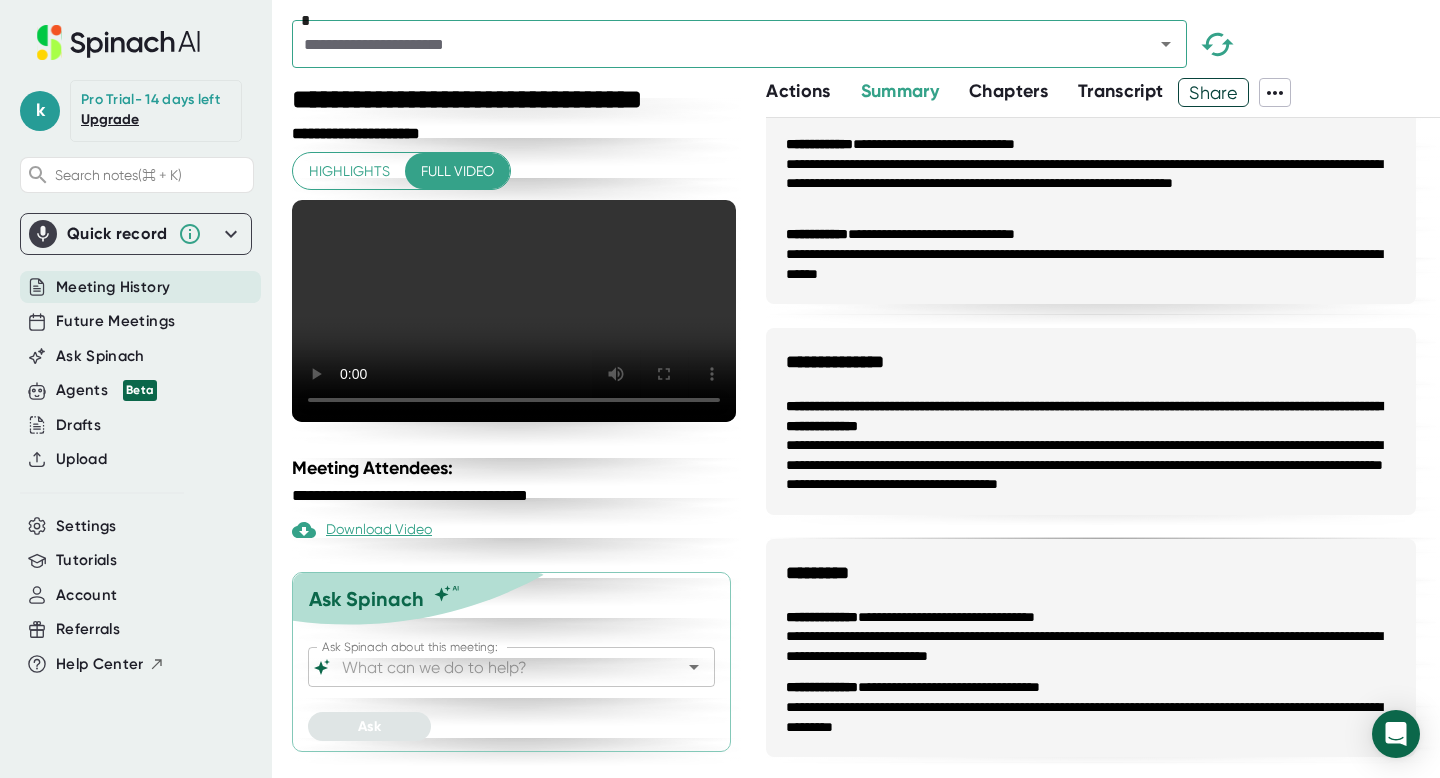 scroll, scrollTop: 0, scrollLeft: 0, axis: both 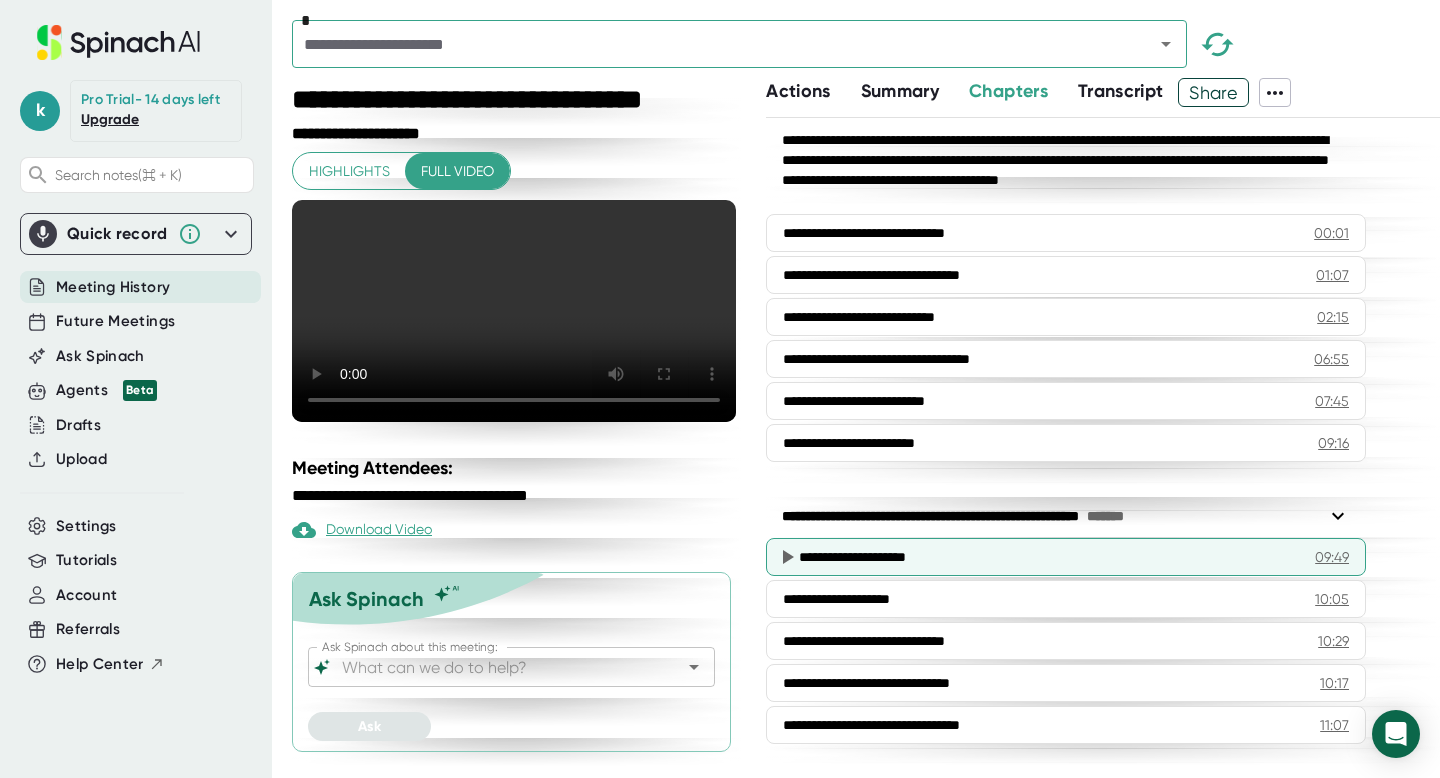 click on "**********" at bounding box center (1066, 557) 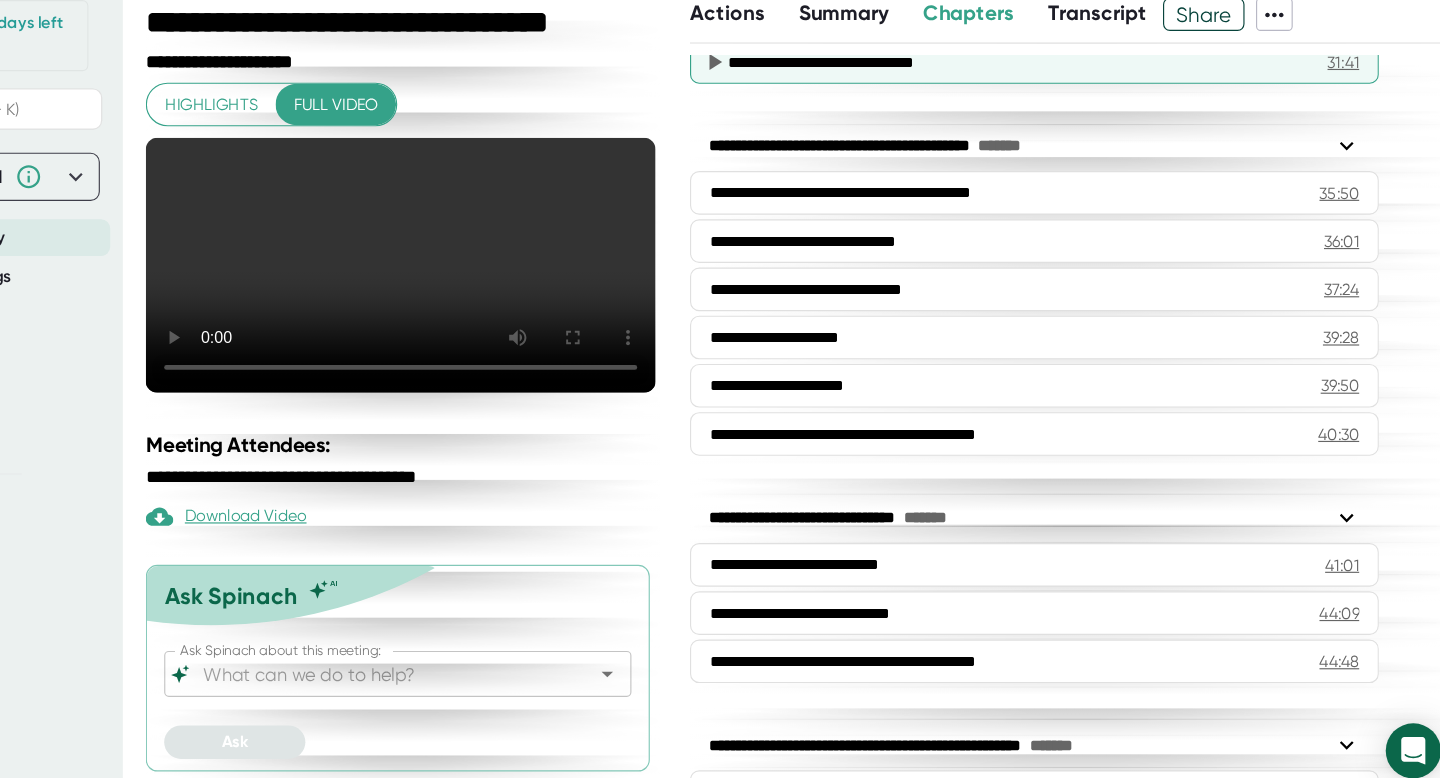 scroll, scrollTop: 2000, scrollLeft: 0, axis: vertical 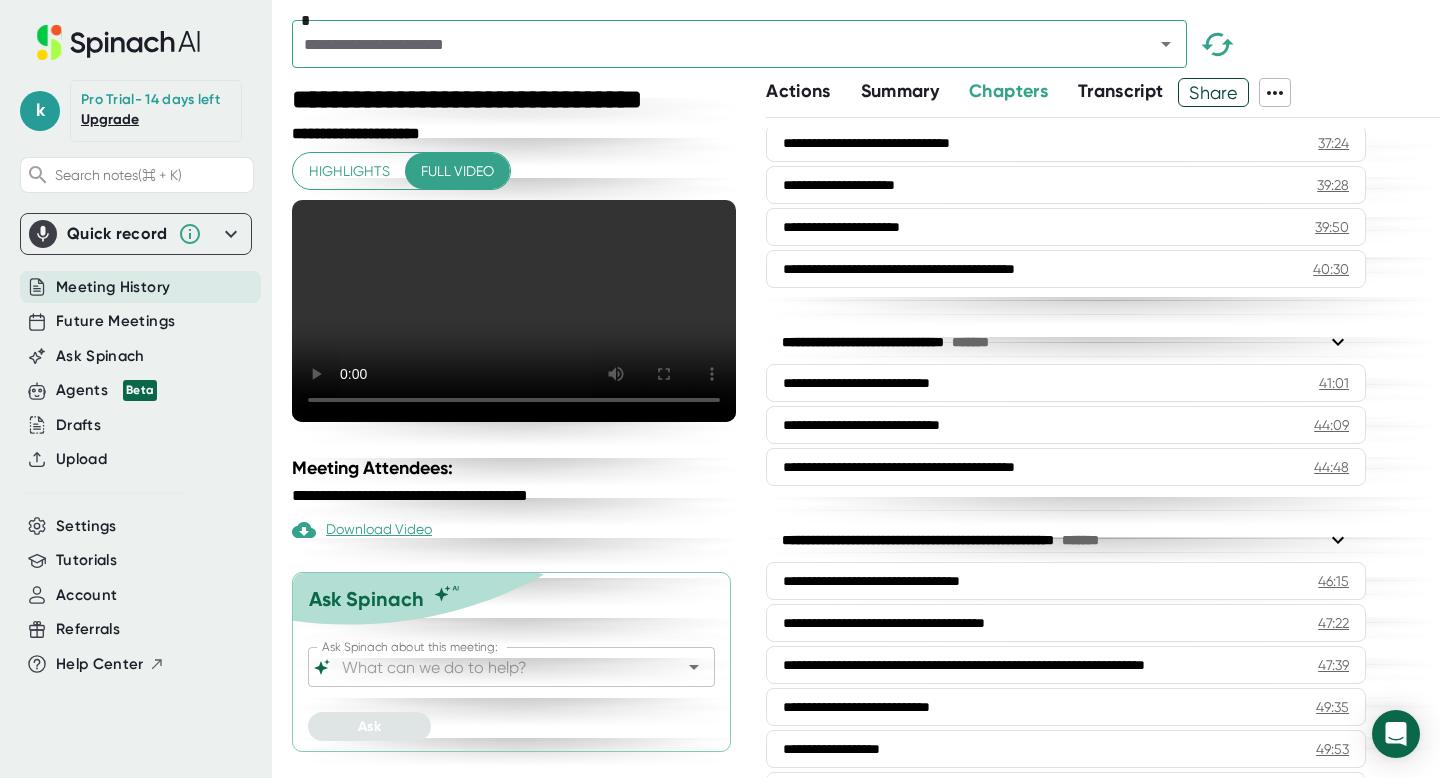 click 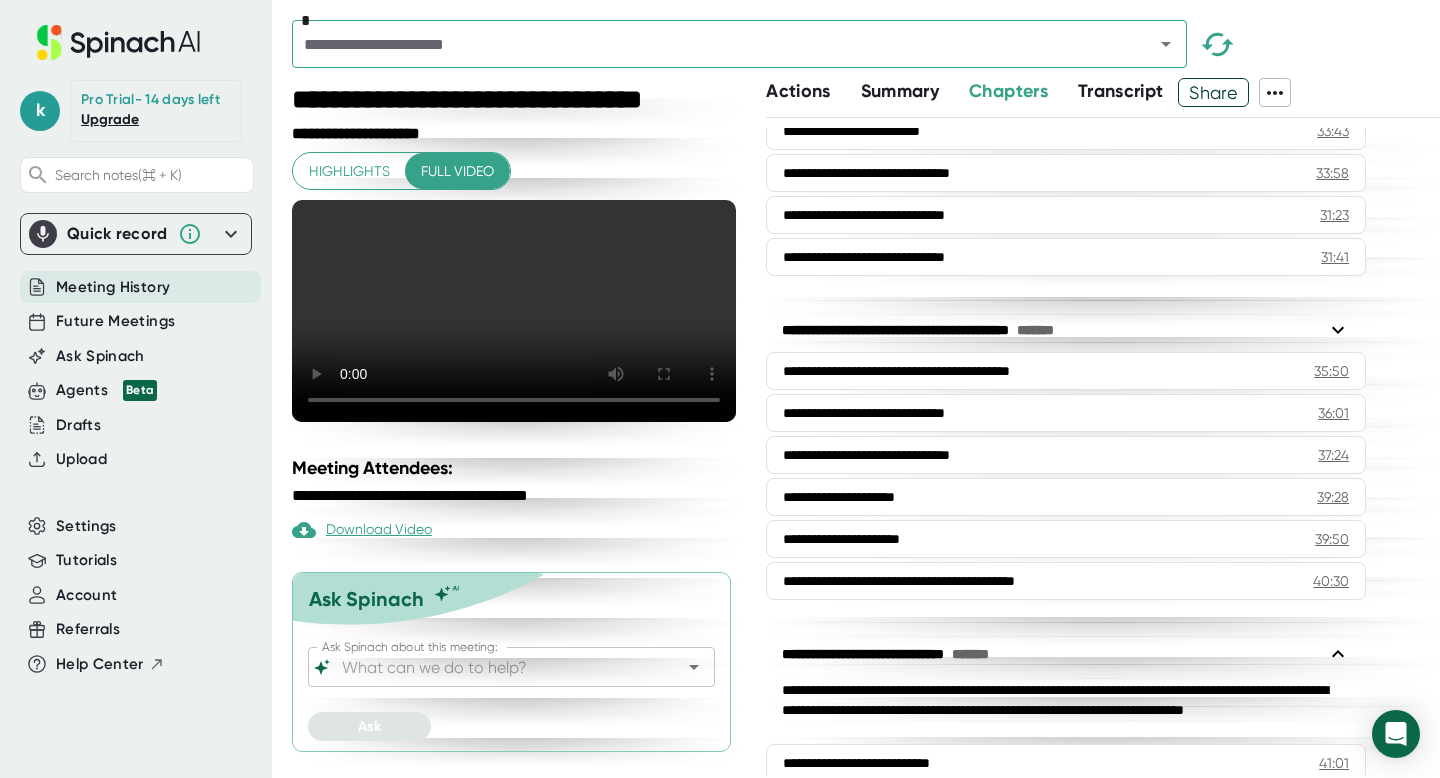 scroll, scrollTop: 1646, scrollLeft: 0, axis: vertical 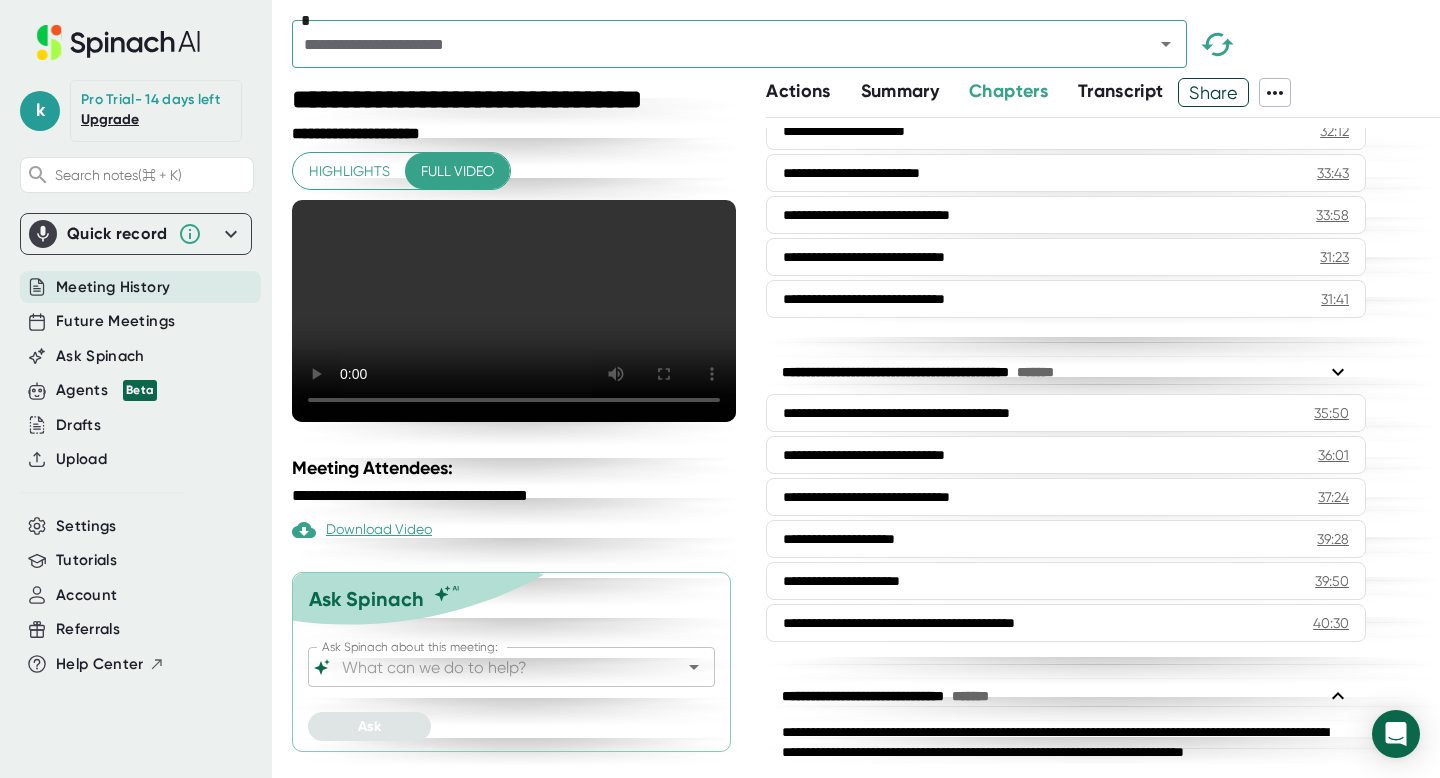 click on "Transcript" at bounding box center (1121, 91) 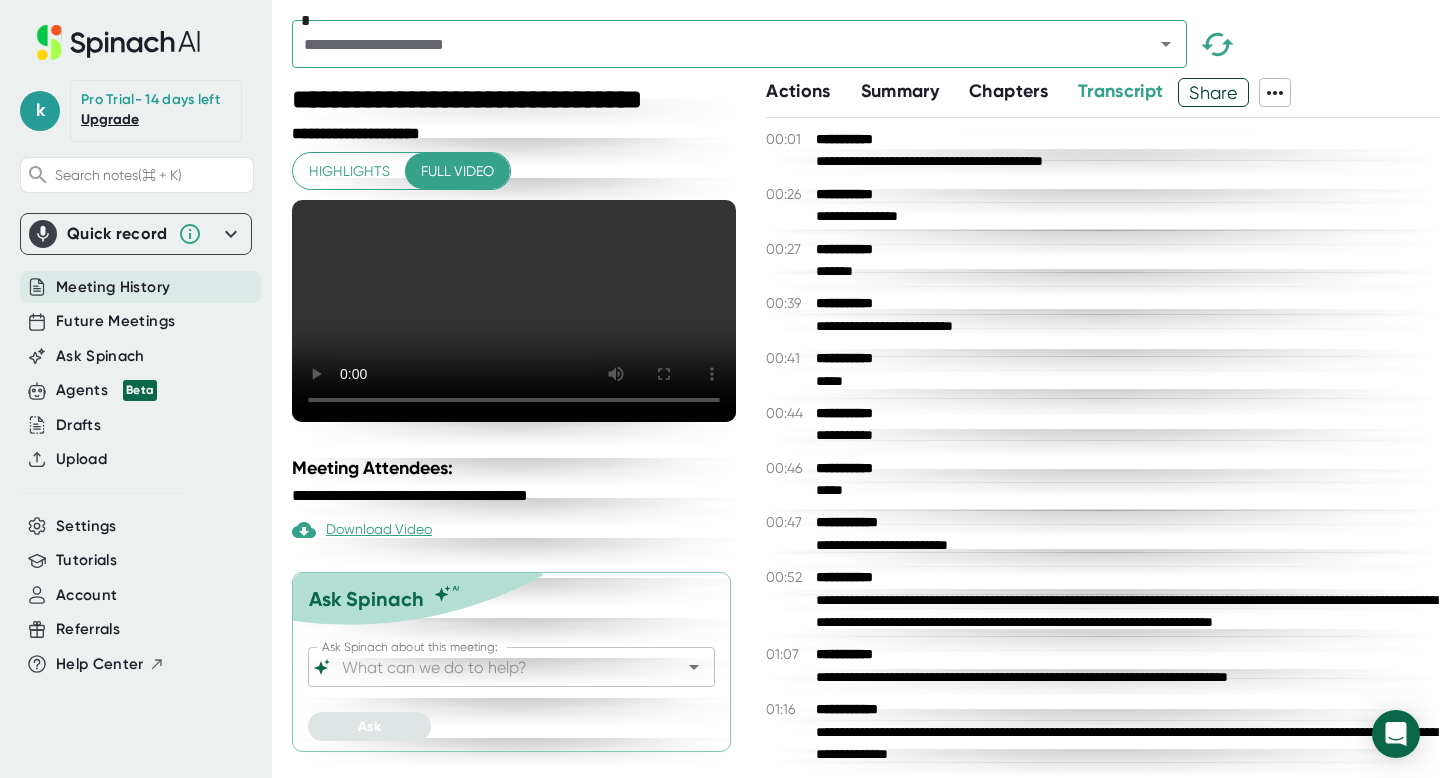 click 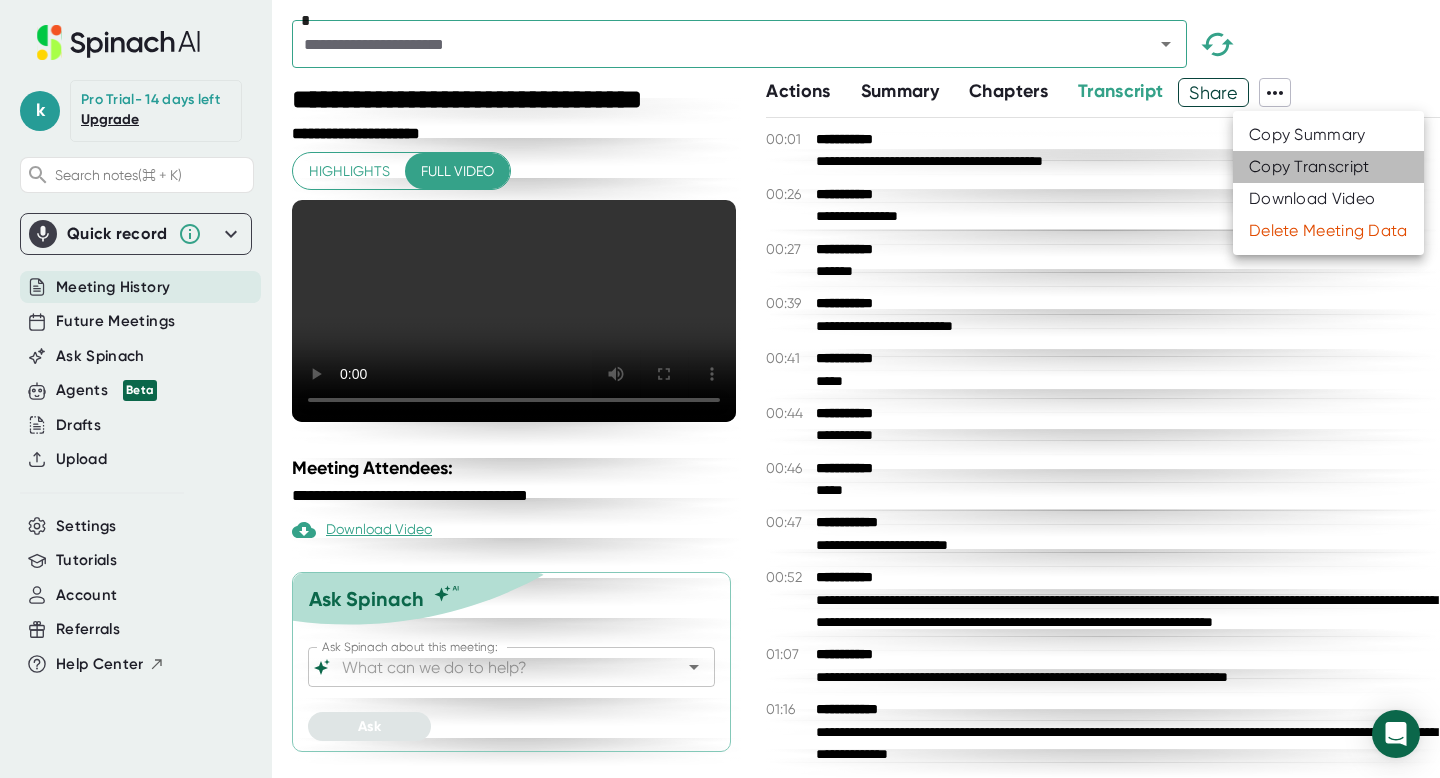 click on "Copy Transcript" at bounding box center (1309, 167) 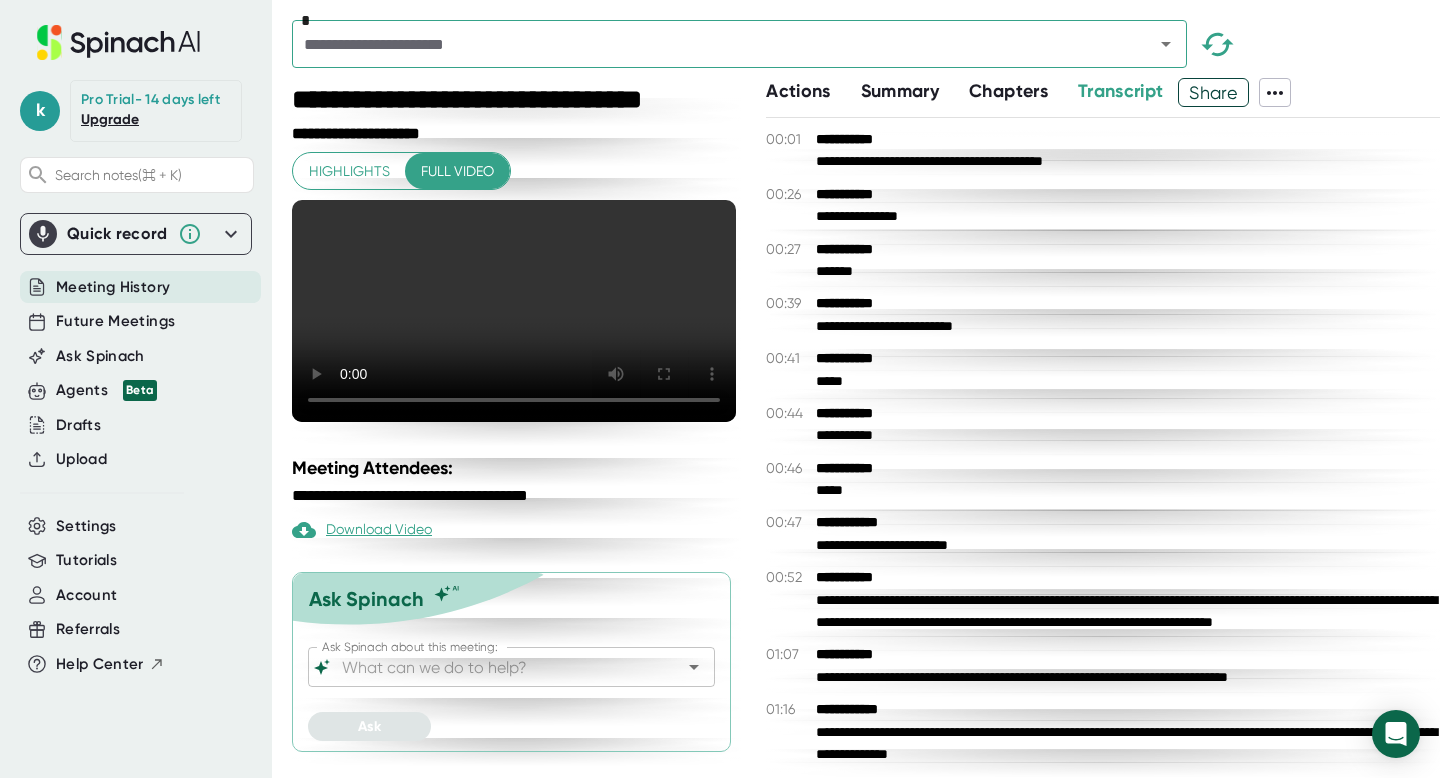 click 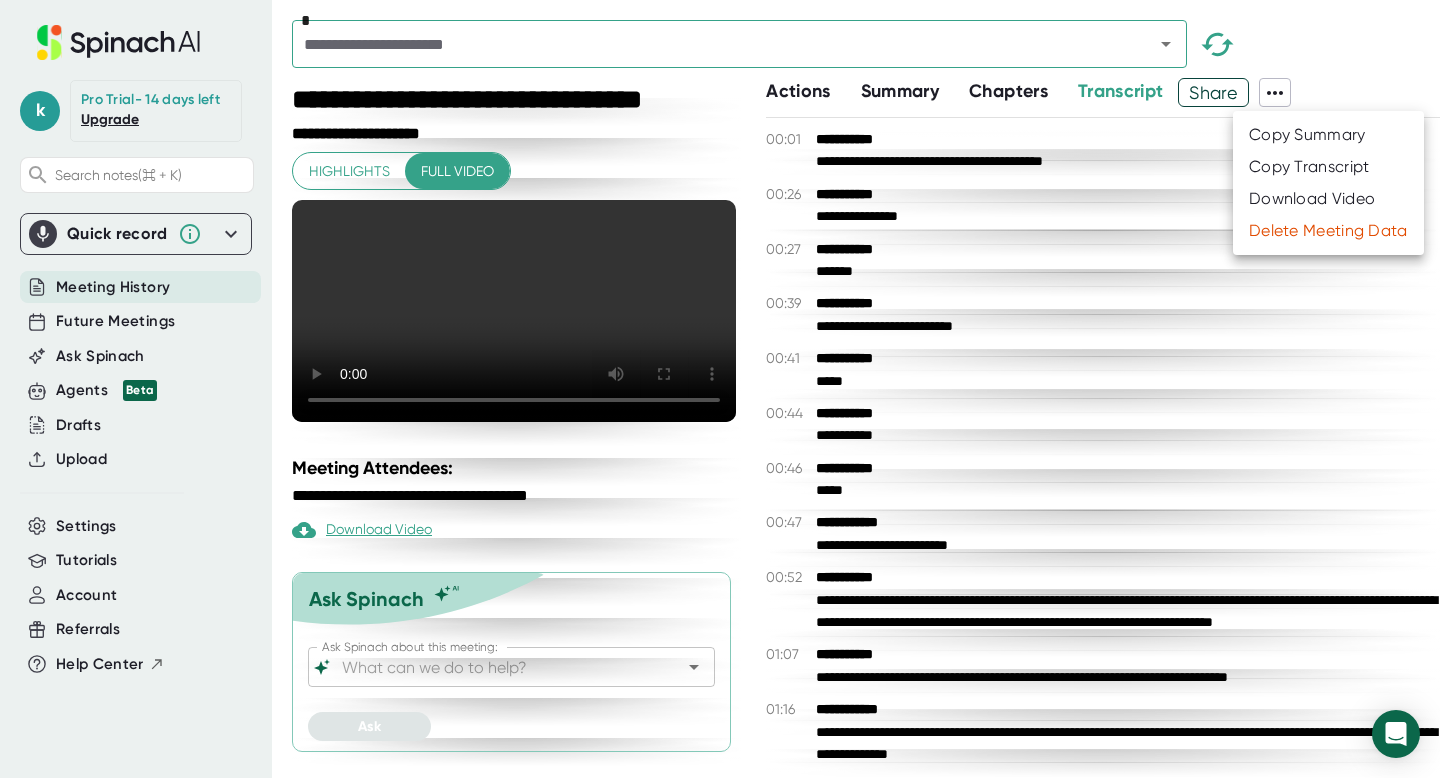 click at bounding box center (720, 389) 